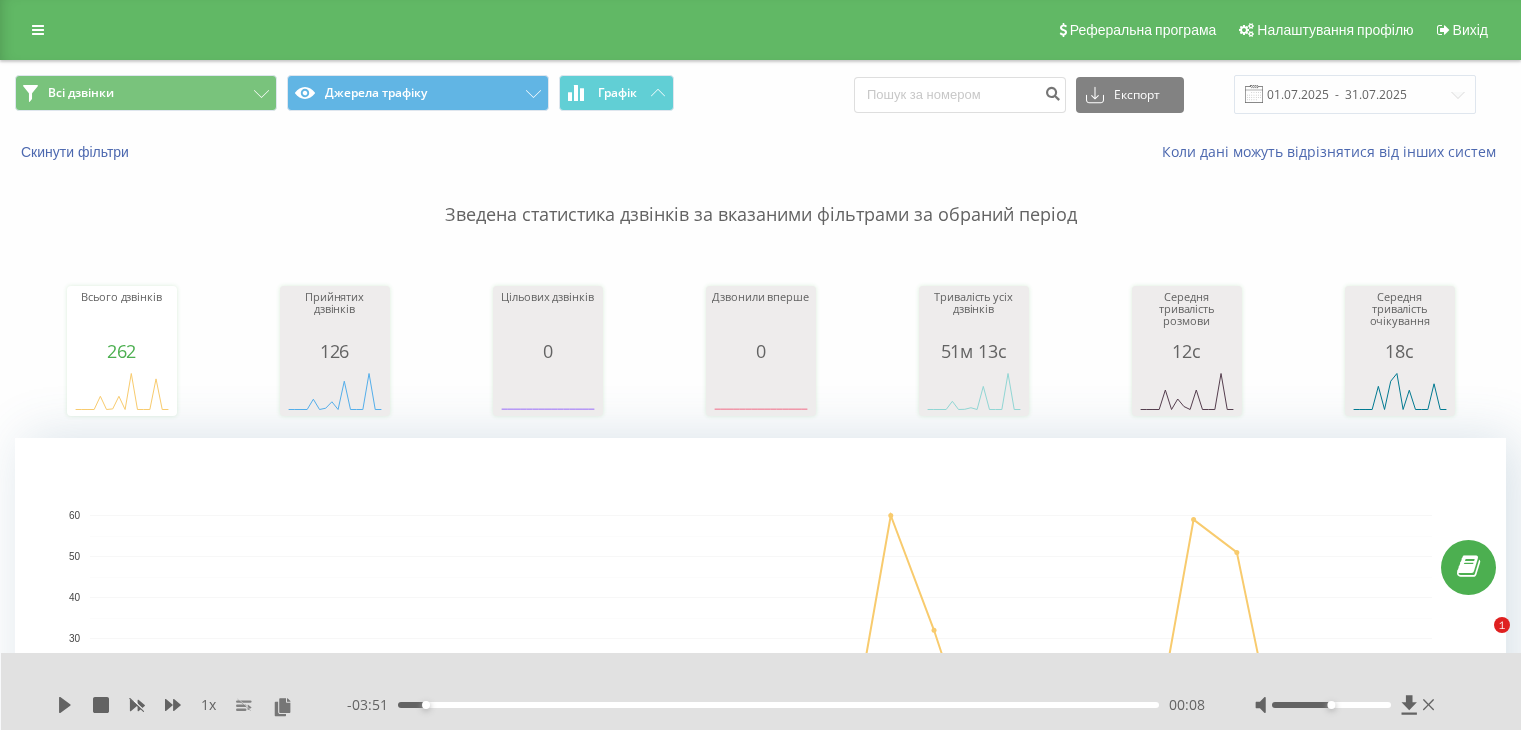 scroll, scrollTop: 652, scrollLeft: 0, axis: vertical 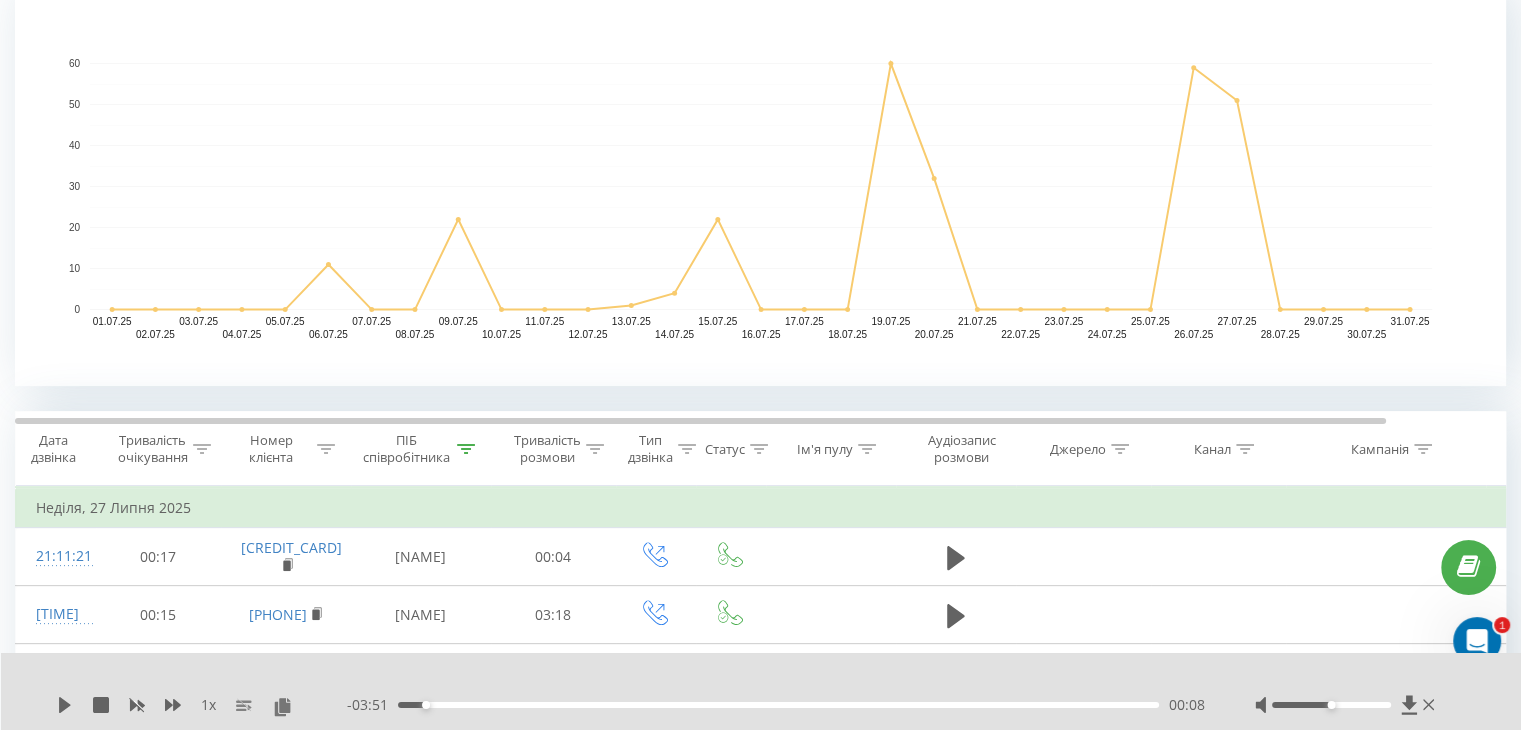 click 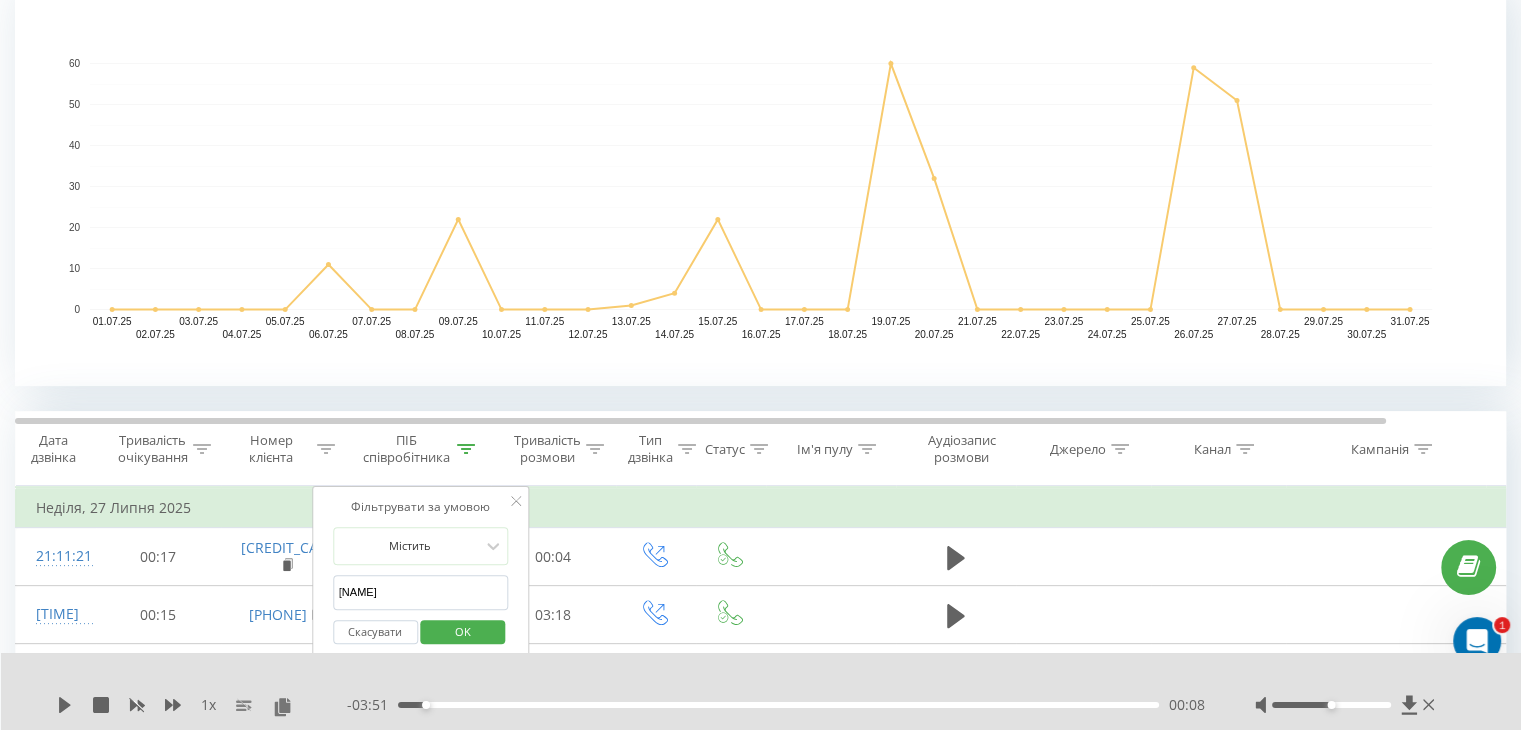 click on "[NAME]" at bounding box center [421, 592] 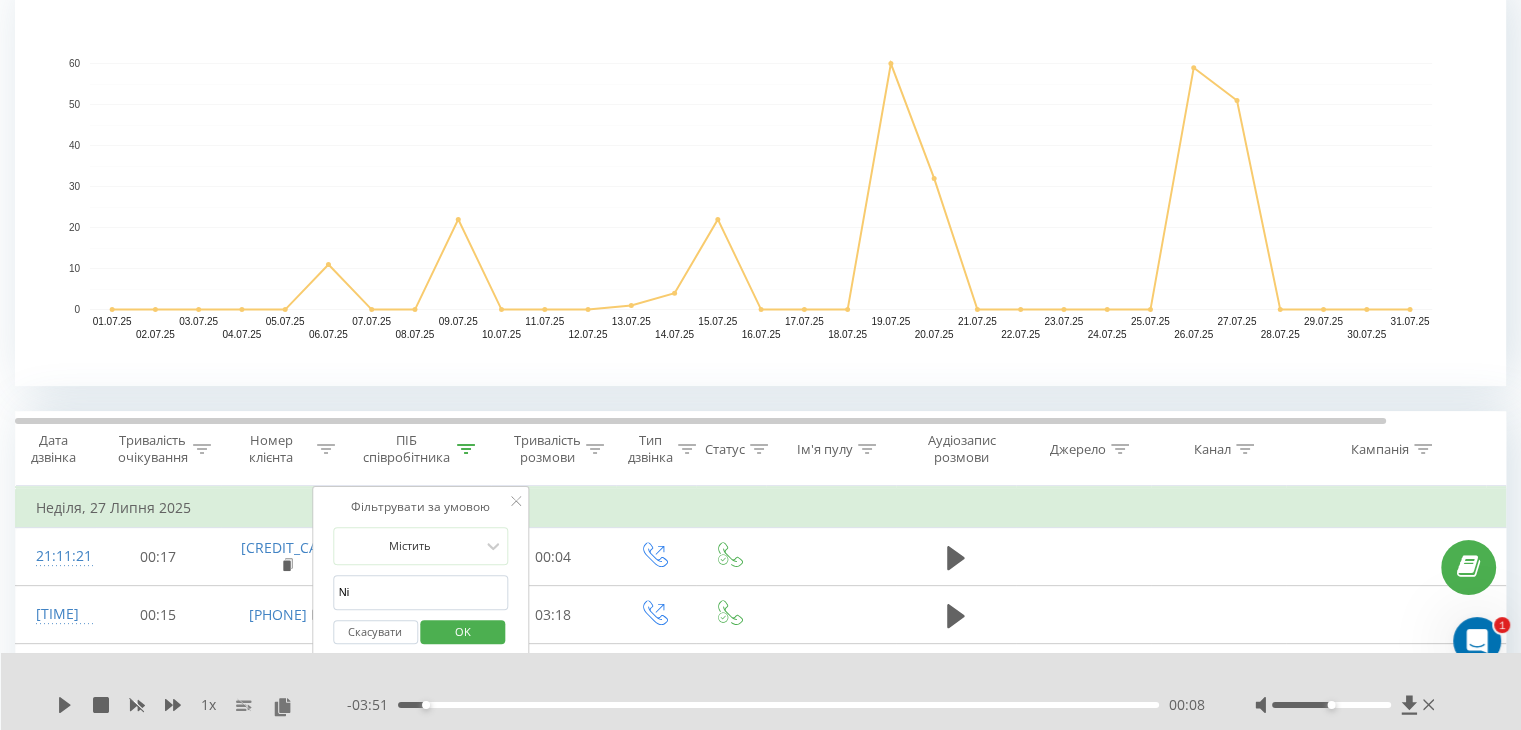type on "N" 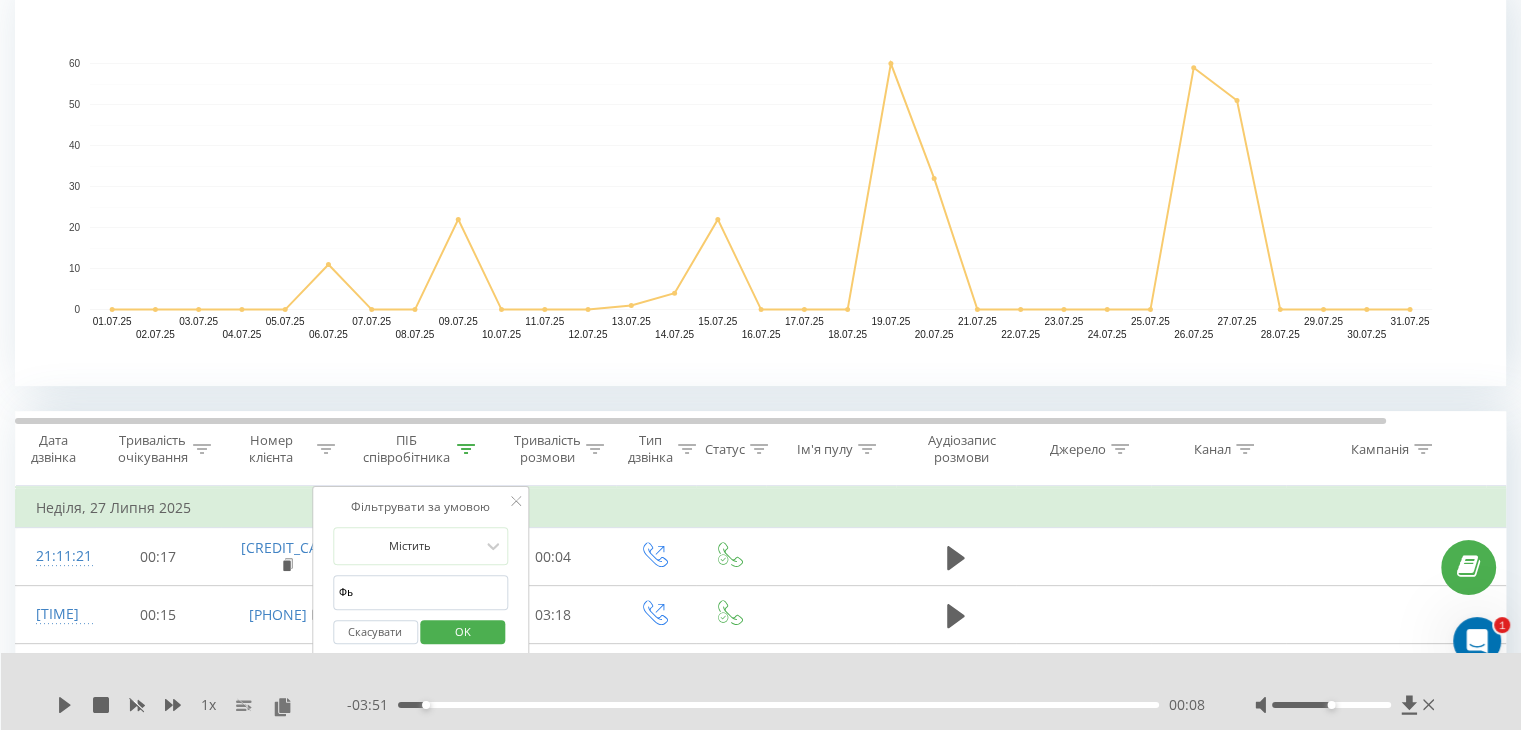 type on "Ф" 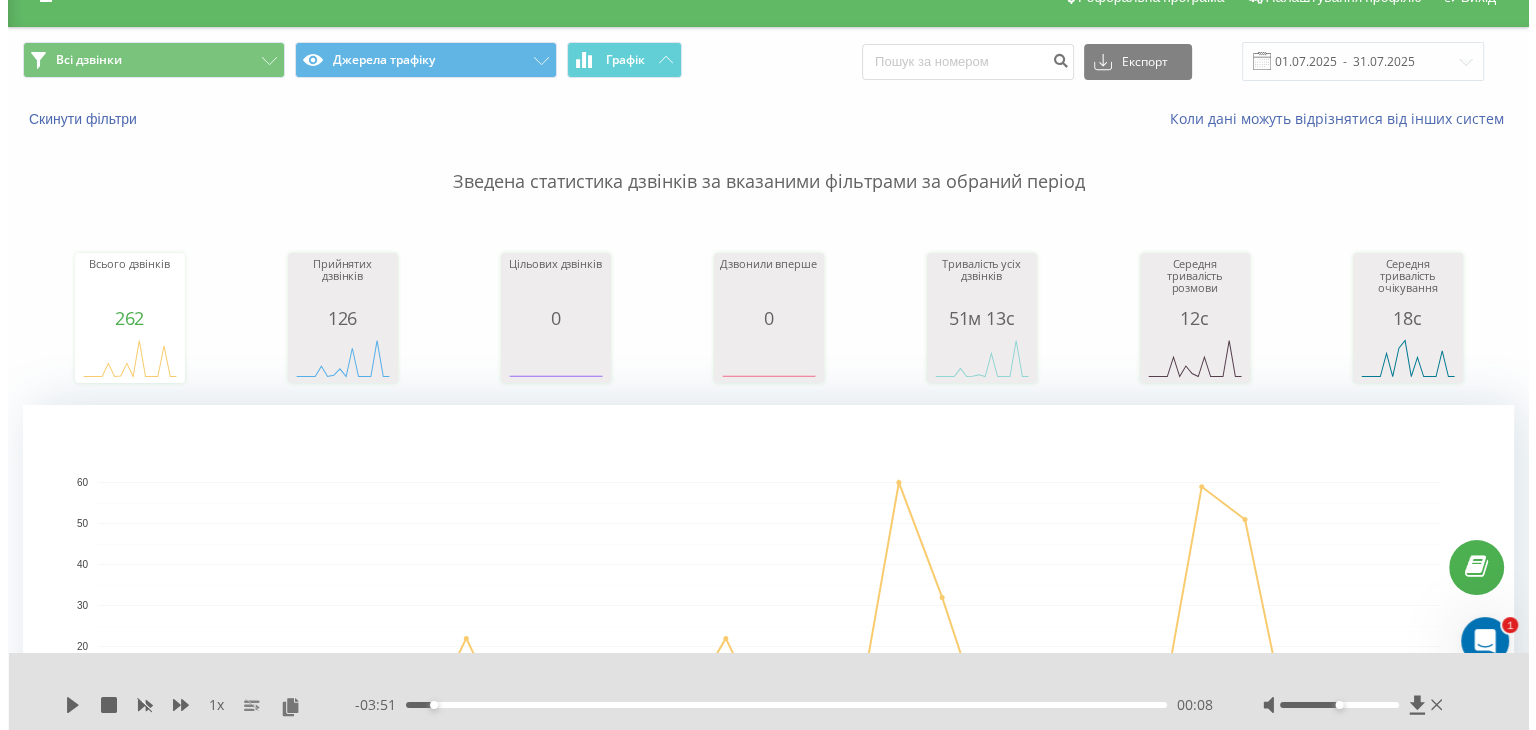 scroll, scrollTop: 0, scrollLeft: 0, axis: both 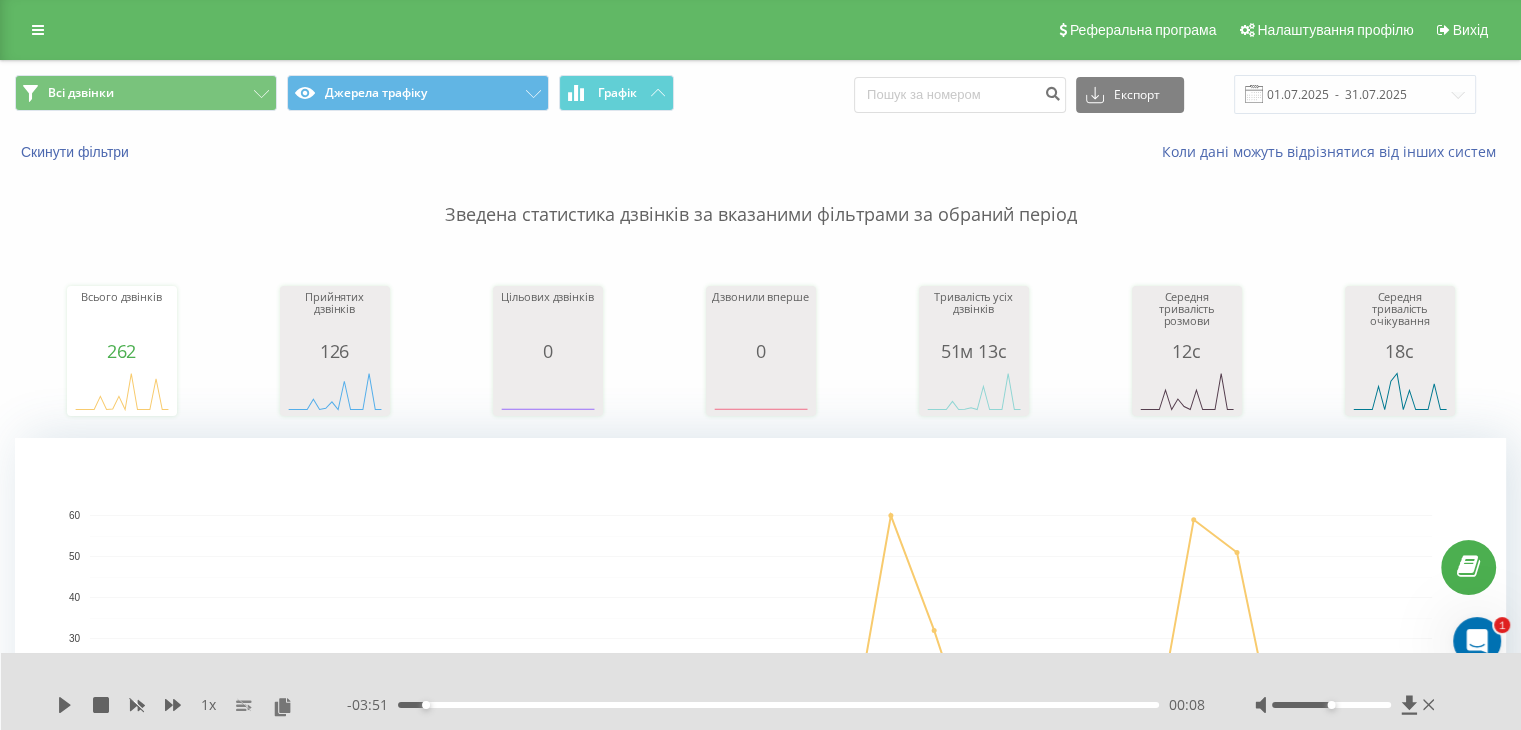 type on "Amie" 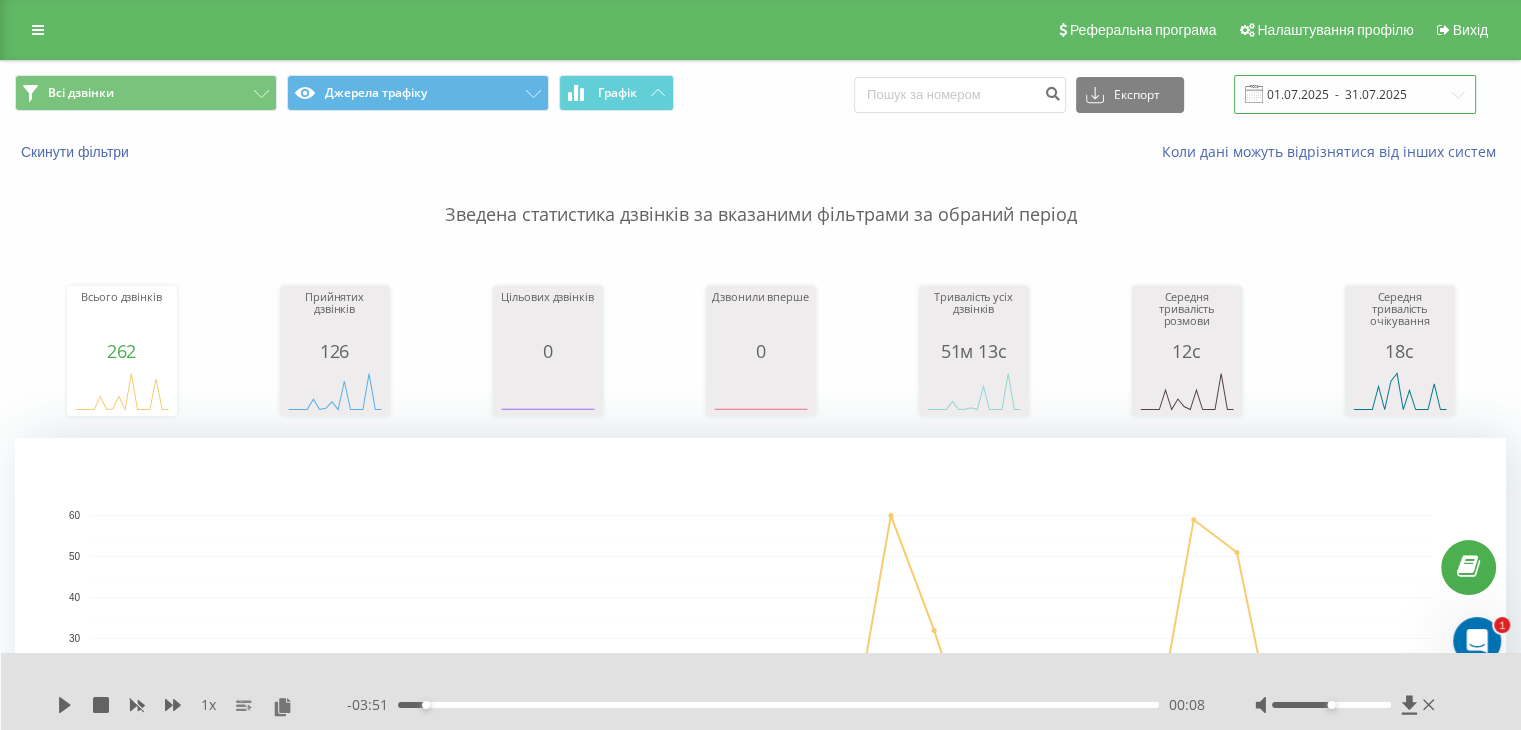 click on "01.07.2025  -  31.07.2025" at bounding box center [1355, 94] 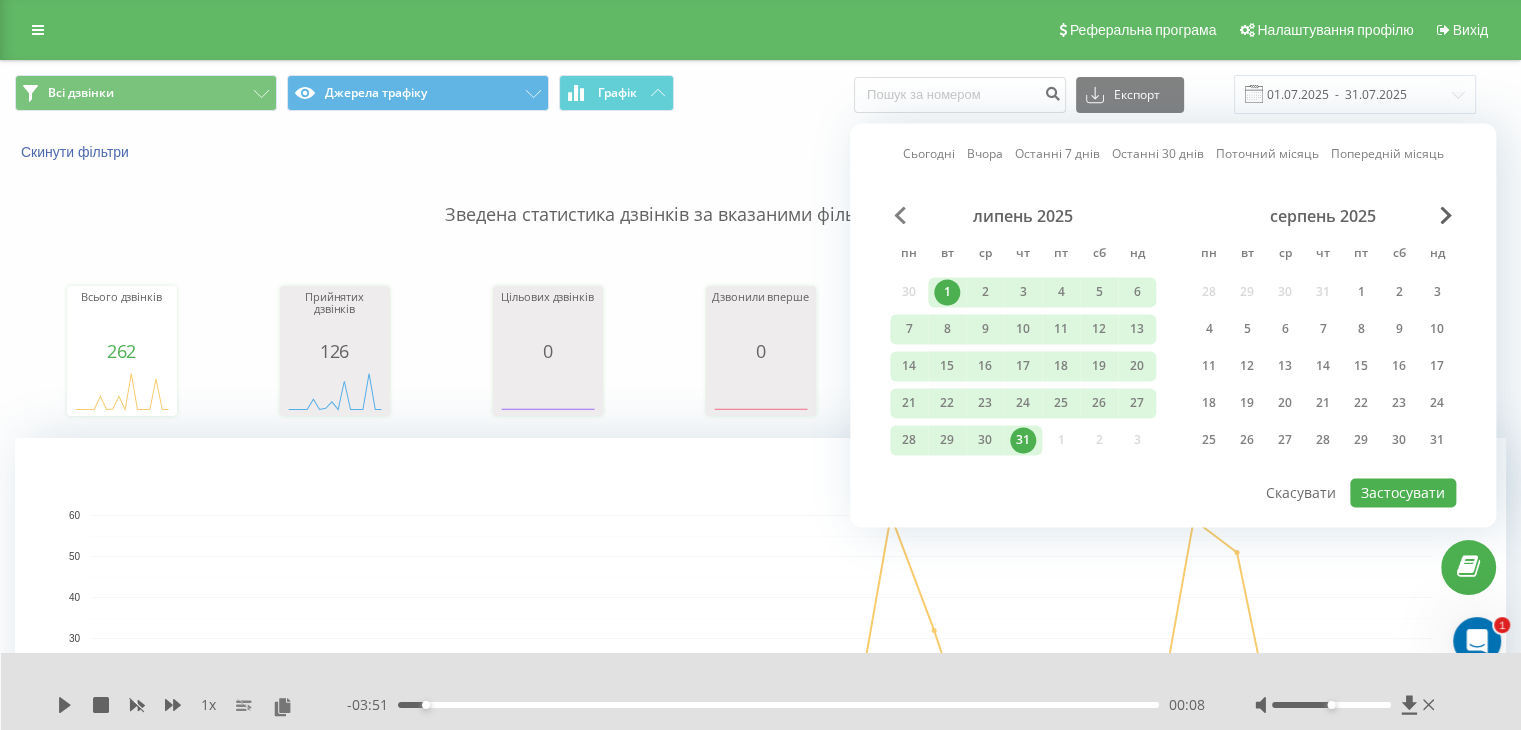 click at bounding box center (900, 215) 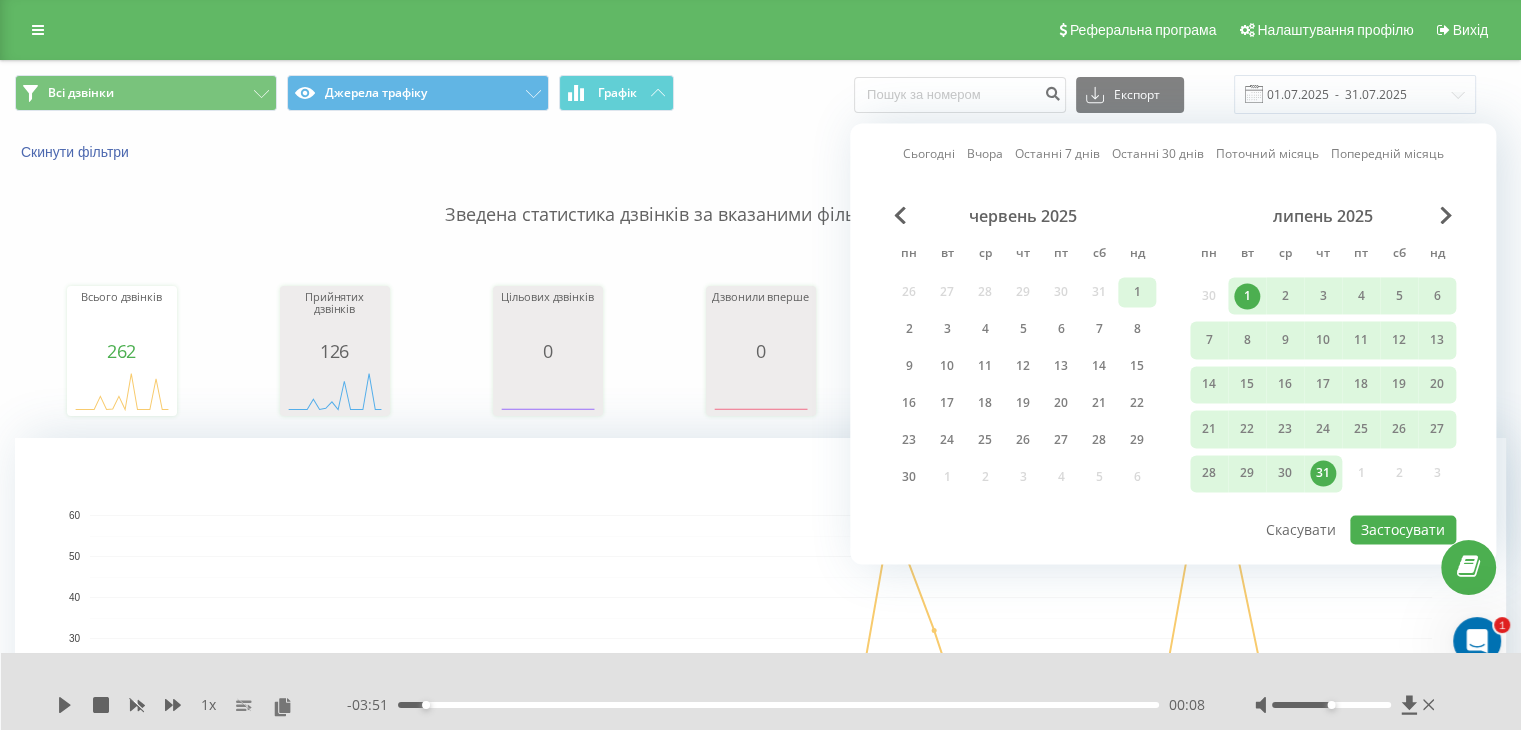 click on "1" at bounding box center (1137, 292) 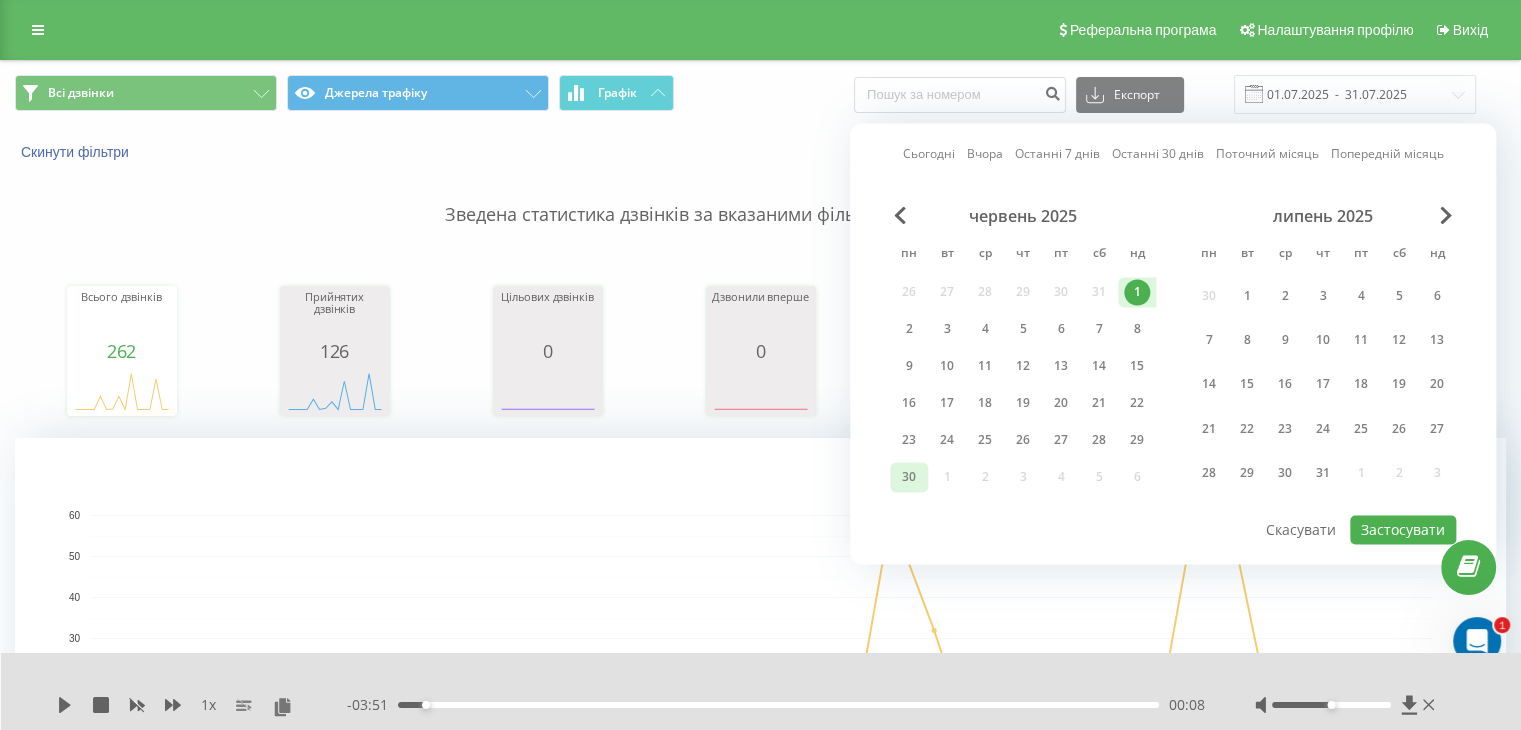 click on "30" at bounding box center (909, 477) 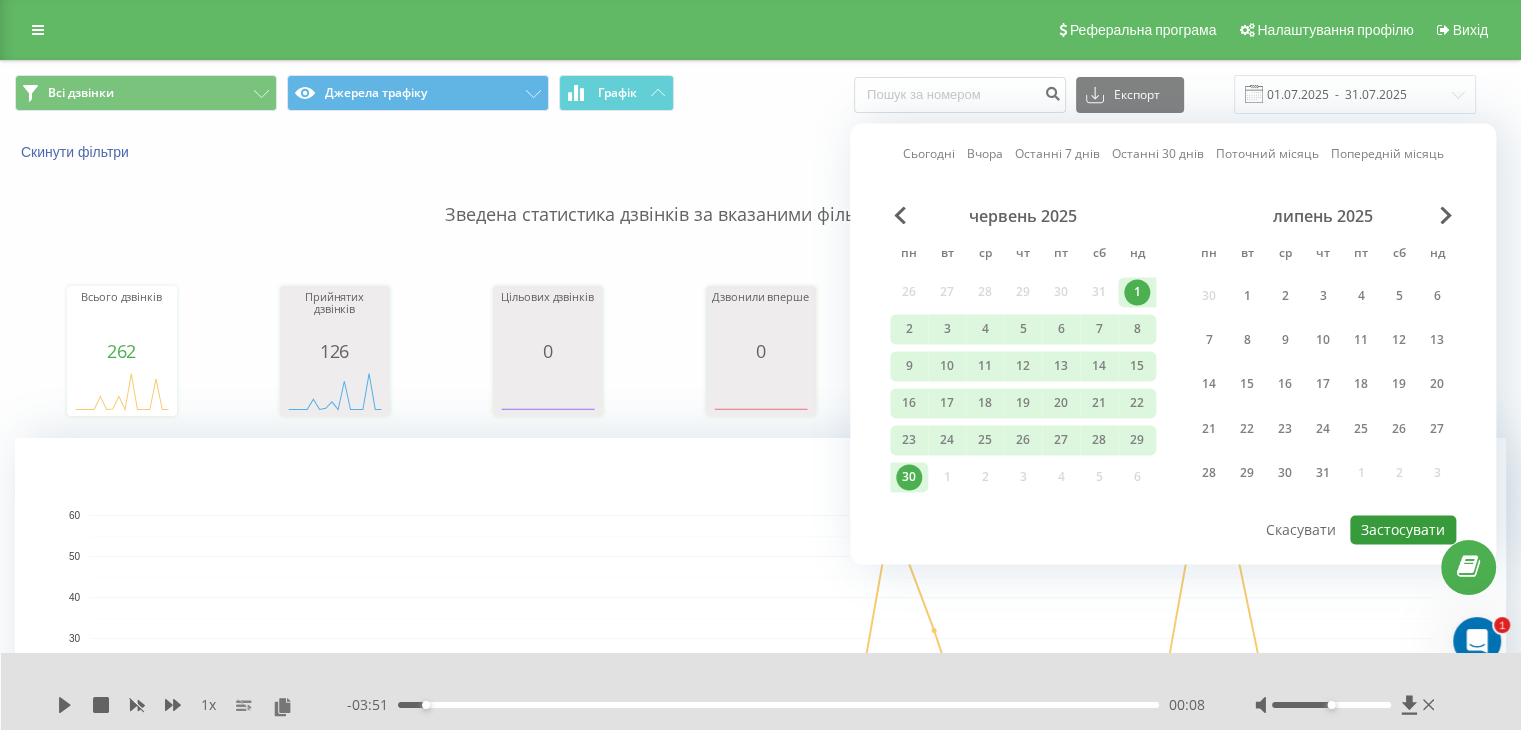click on "Застосувати" at bounding box center [1403, 529] 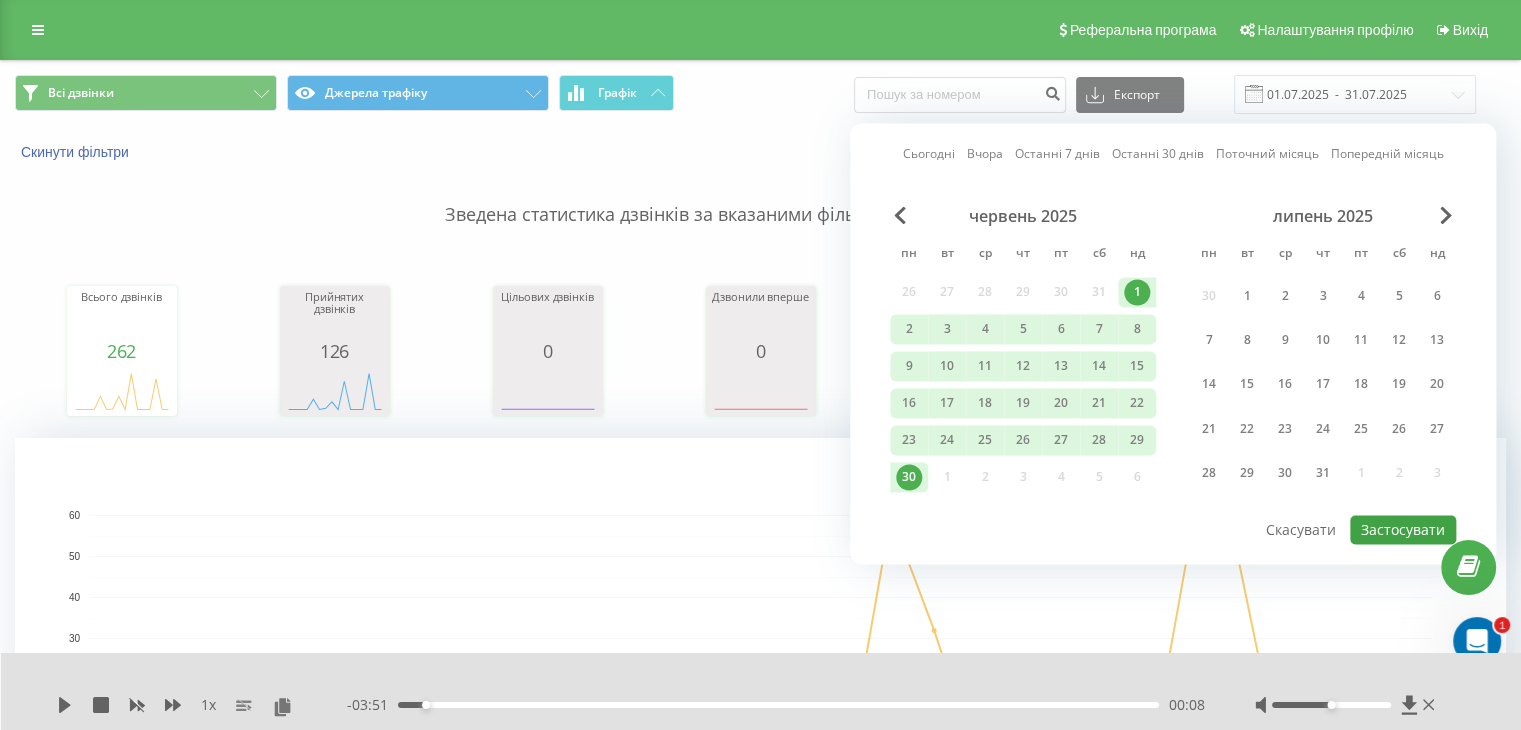 type on "01.06.2025  -  30.06.2025" 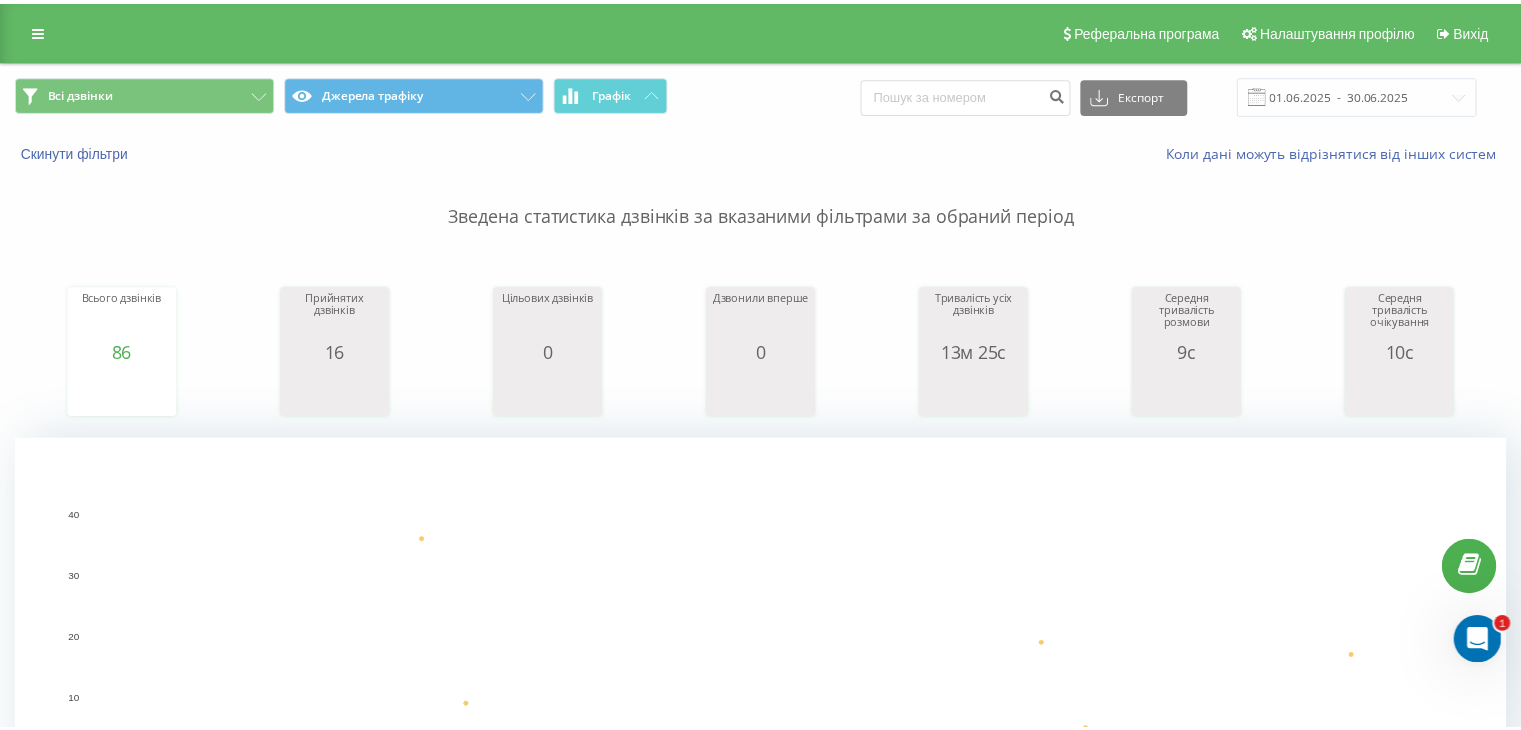 scroll, scrollTop: 679, scrollLeft: 0, axis: vertical 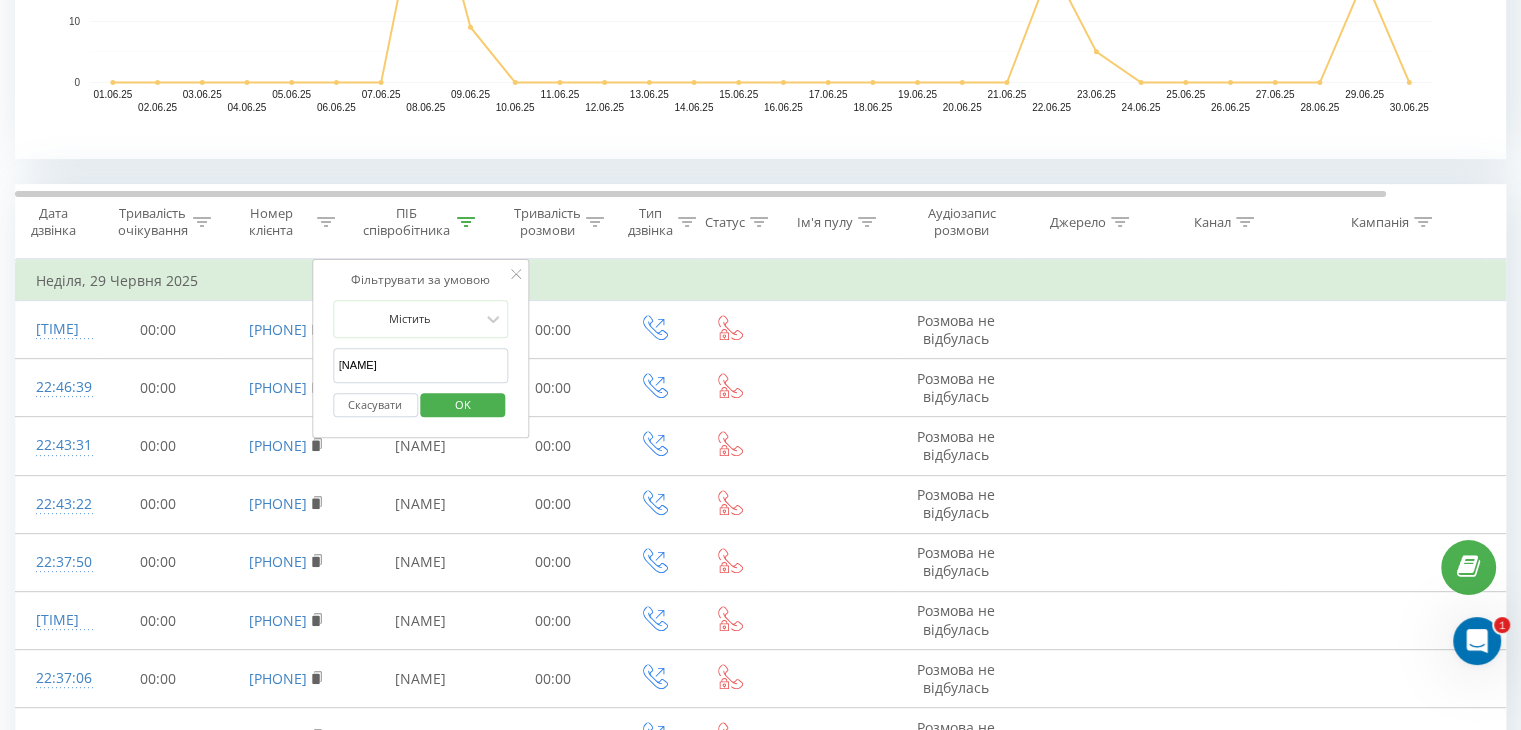 drag, startPoint x: 353, startPoint y: 365, endPoint x: 316, endPoint y: 364, distance: 37.01351 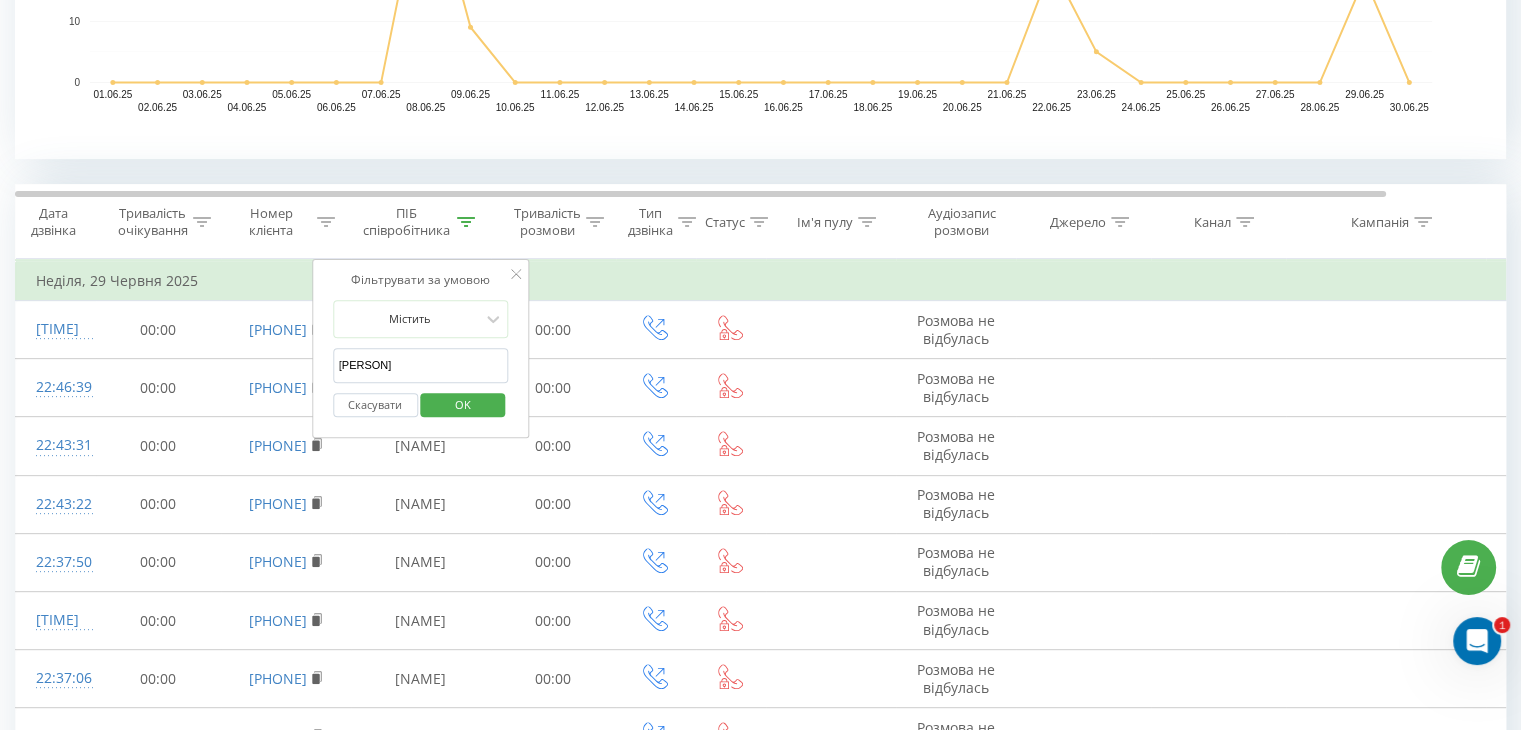 type on "Amie" 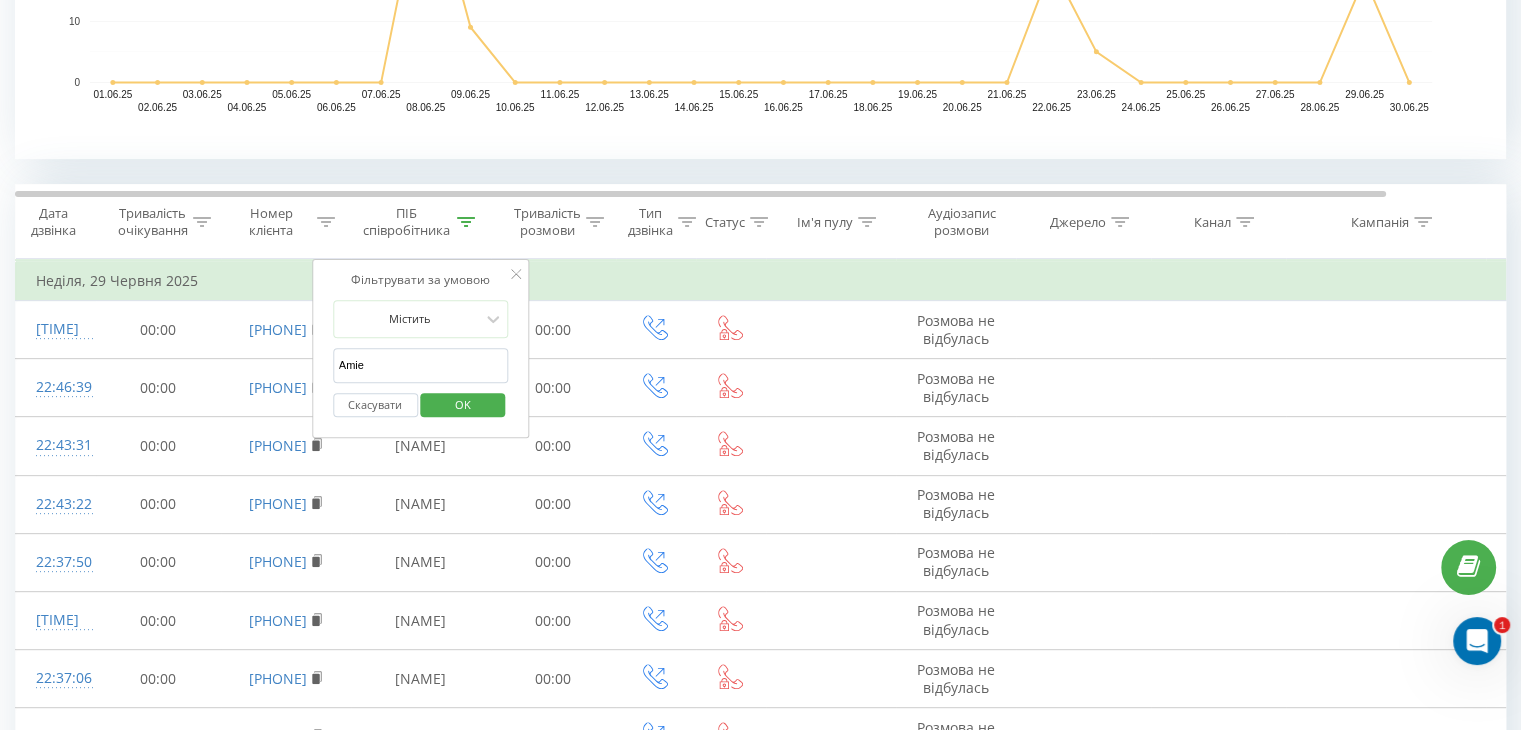 click on "OK" at bounding box center [463, 404] 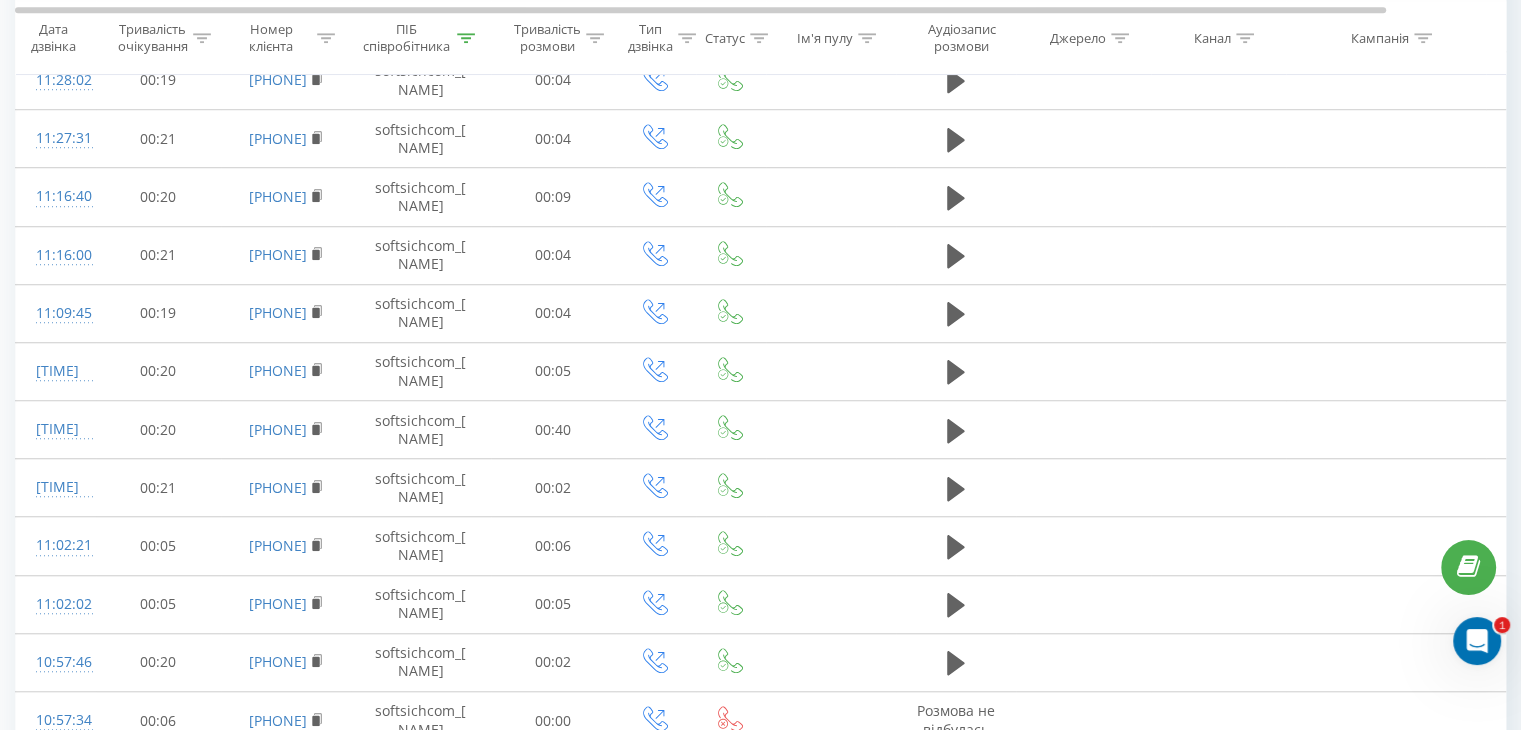 scroll, scrollTop: 1813, scrollLeft: 0, axis: vertical 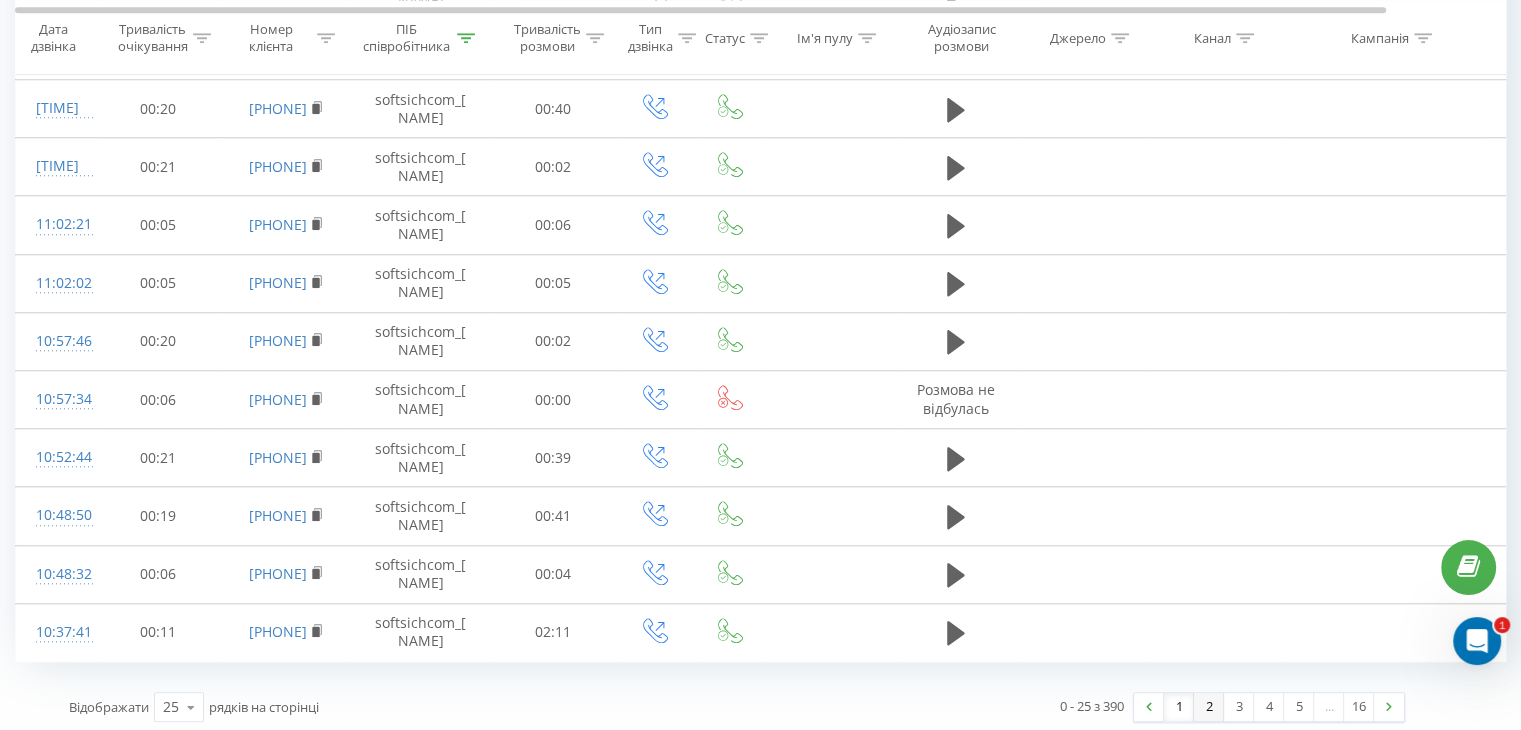 click on "2" at bounding box center [1209, 707] 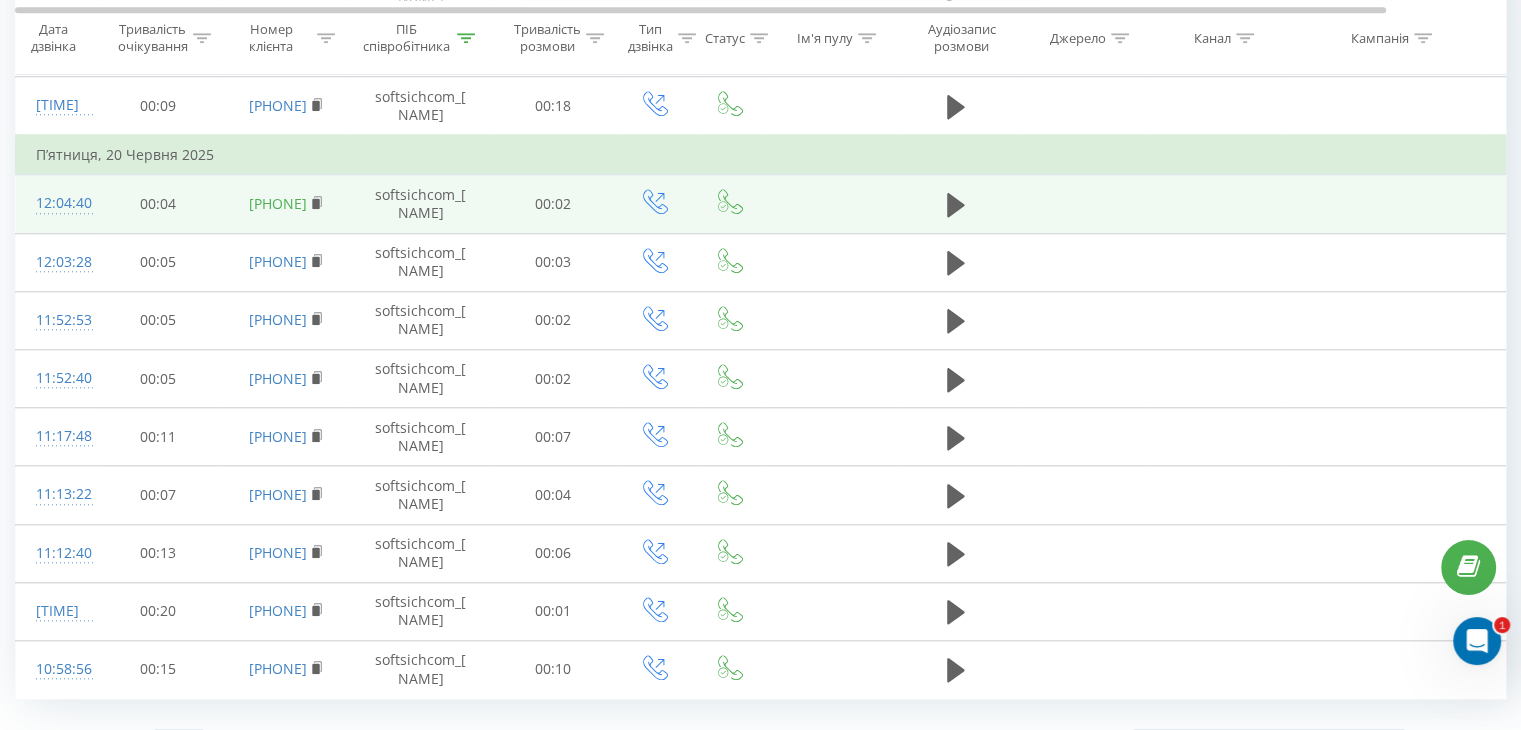 scroll, scrollTop: 1853, scrollLeft: 0, axis: vertical 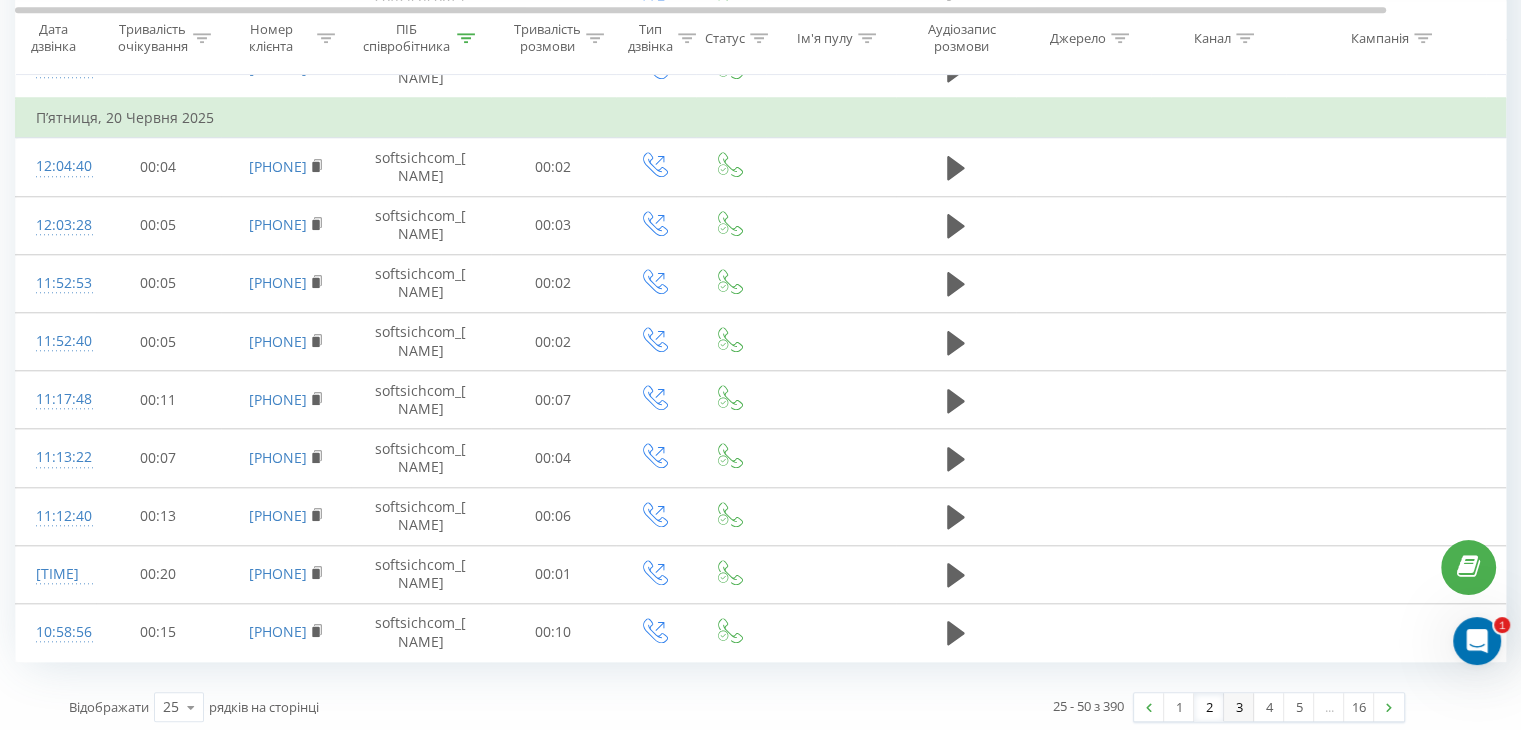 click on "3" at bounding box center (1239, 707) 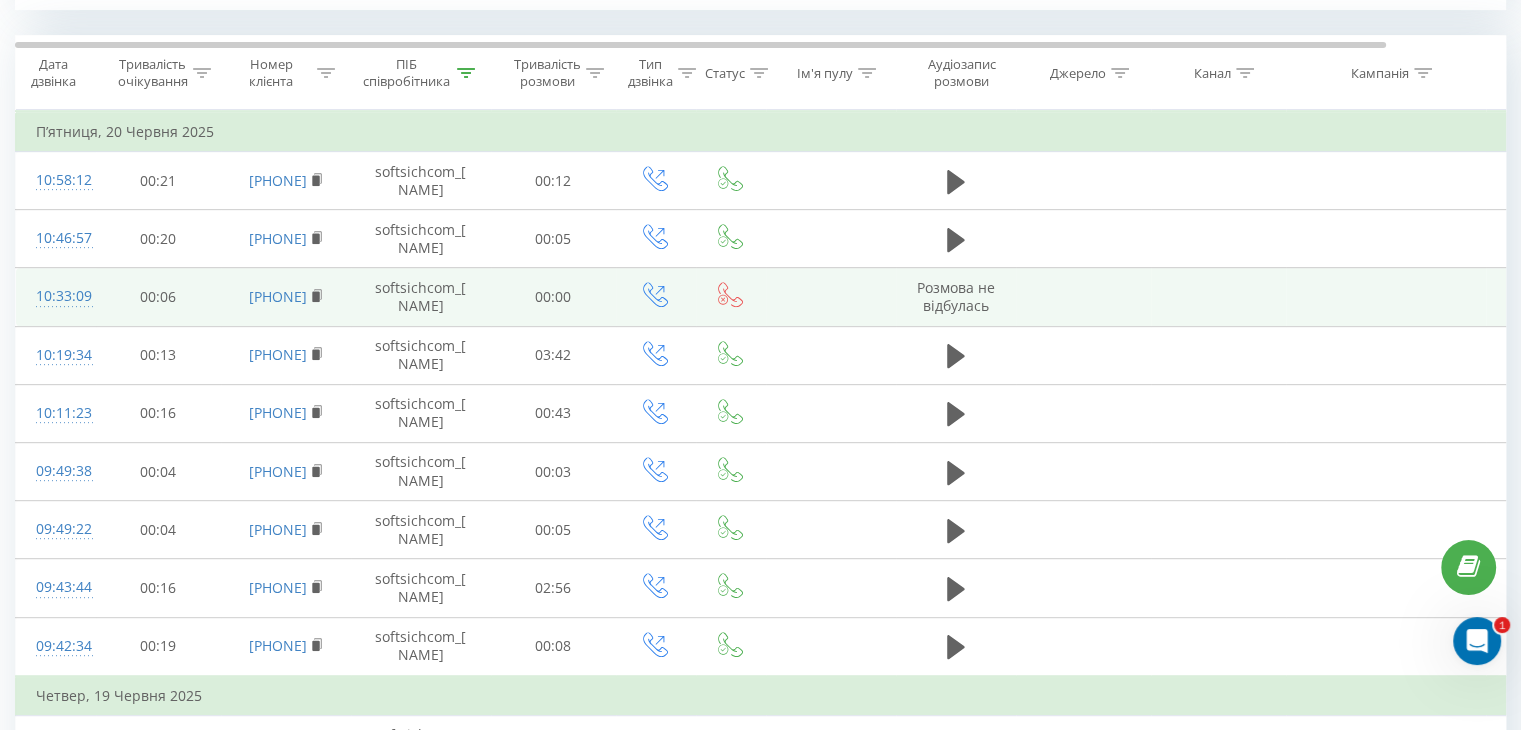 scroll, scrollTop: 812, scrollLeft: 0, axis: vertical 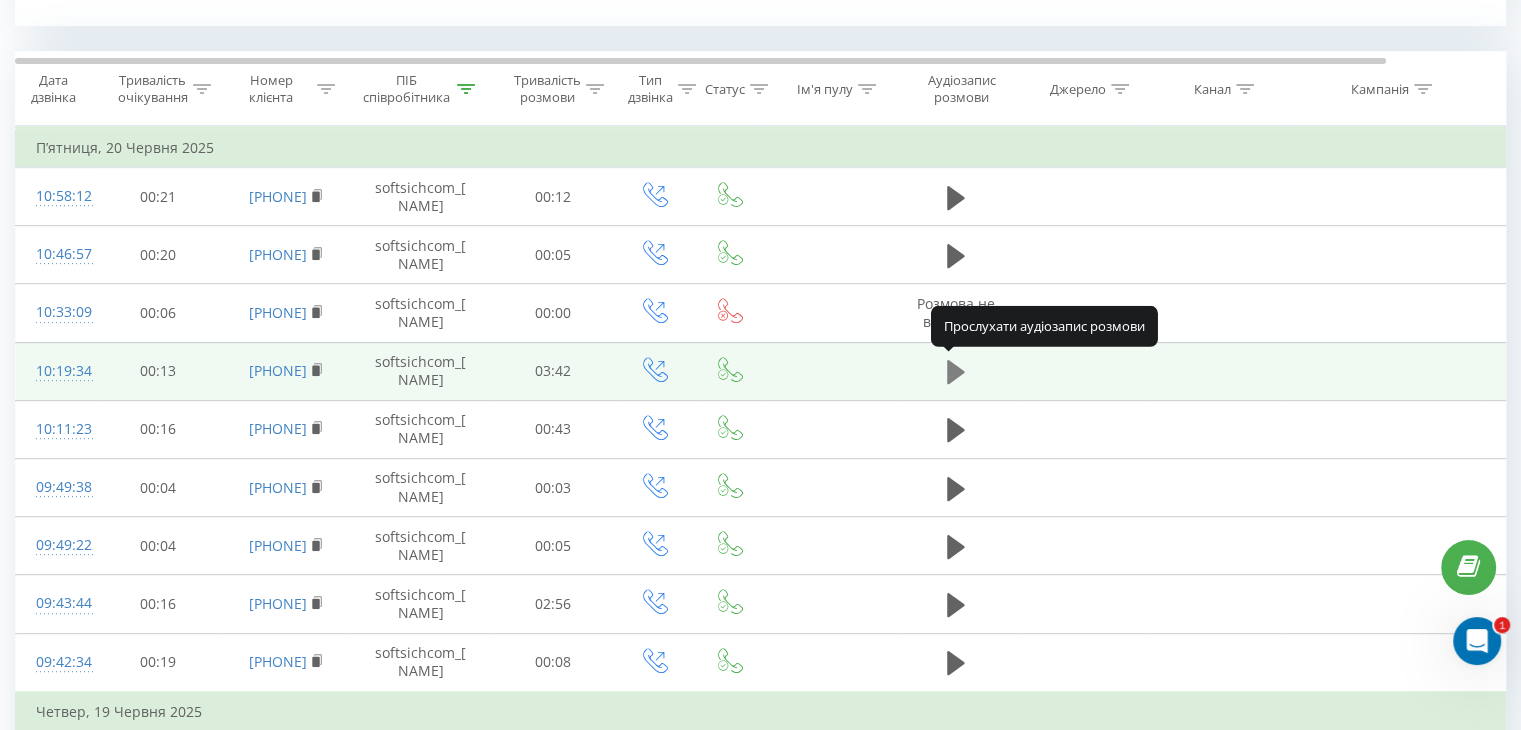 click 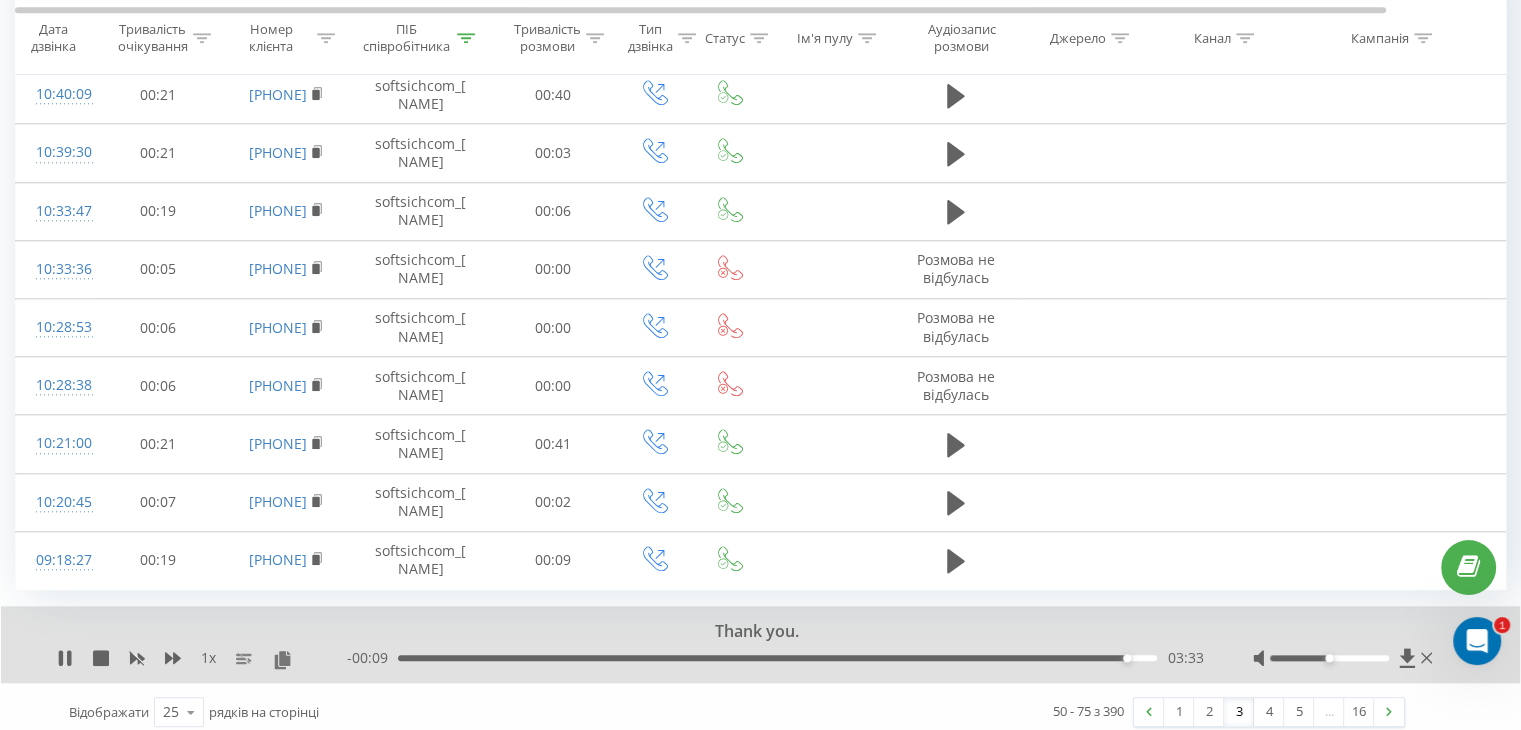 scroll, scrollTop: 1891, scrollLeft: 0, axis: vertical 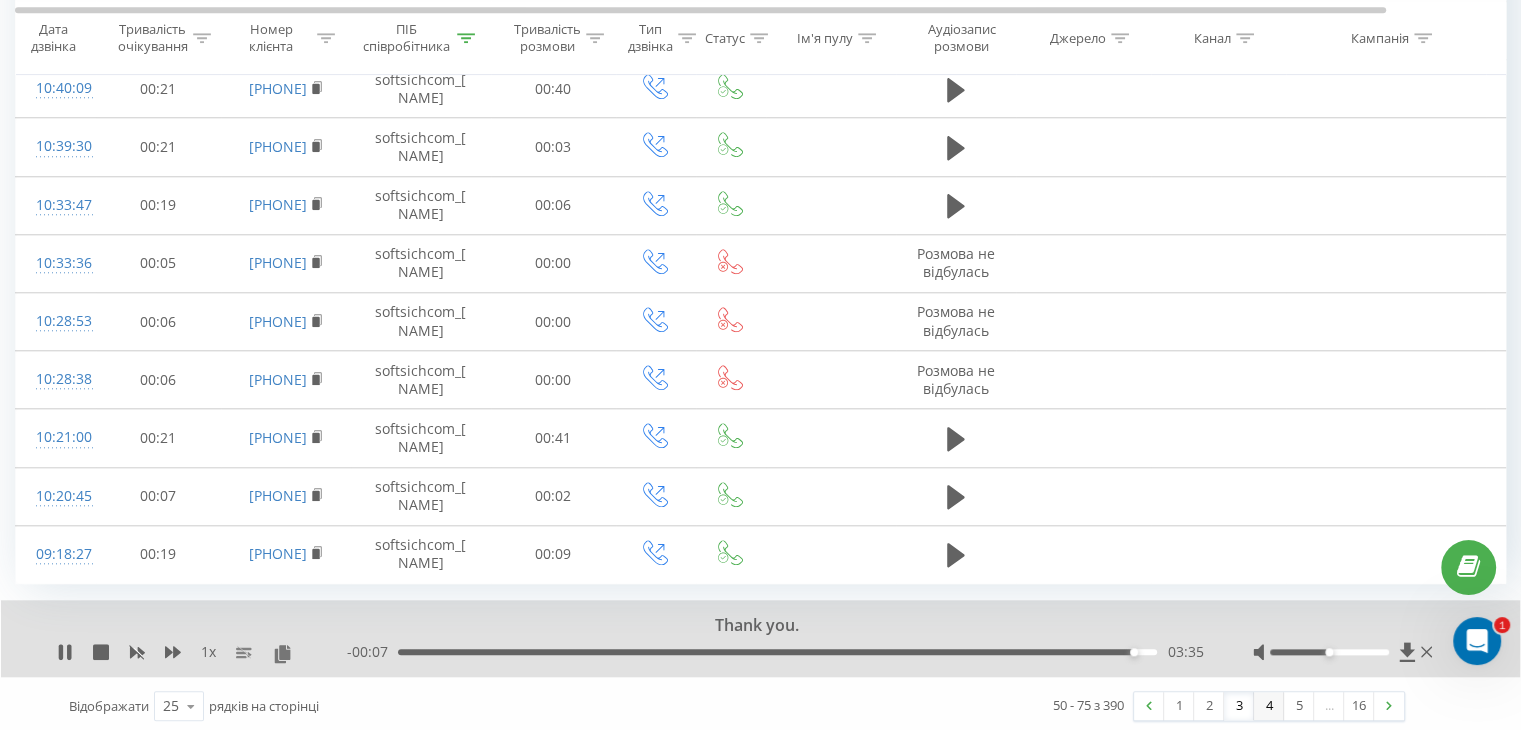click on "4" at bounding box center [1269, 706] 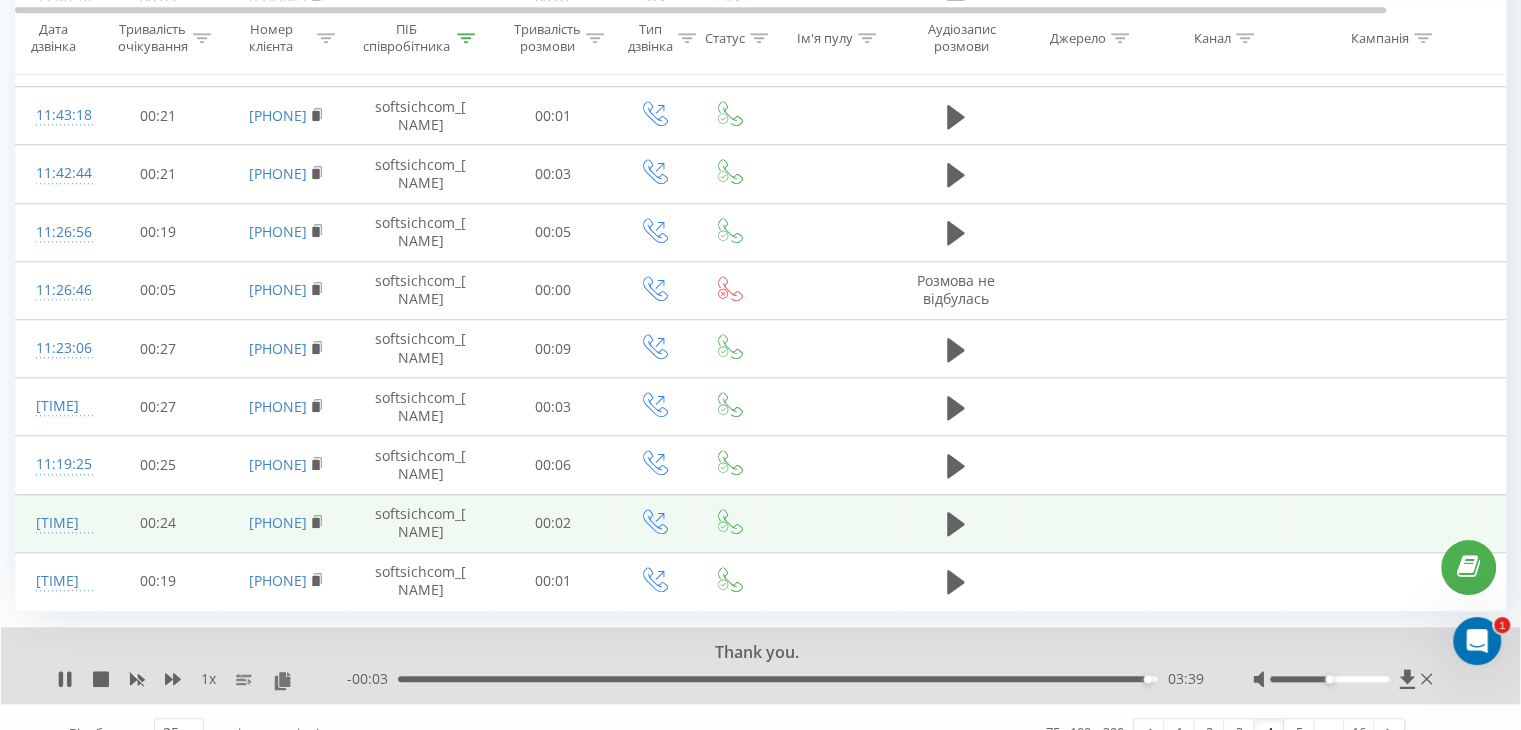 scroll, scrollTop: 1891, scrollLeft: 0, axis: vertical 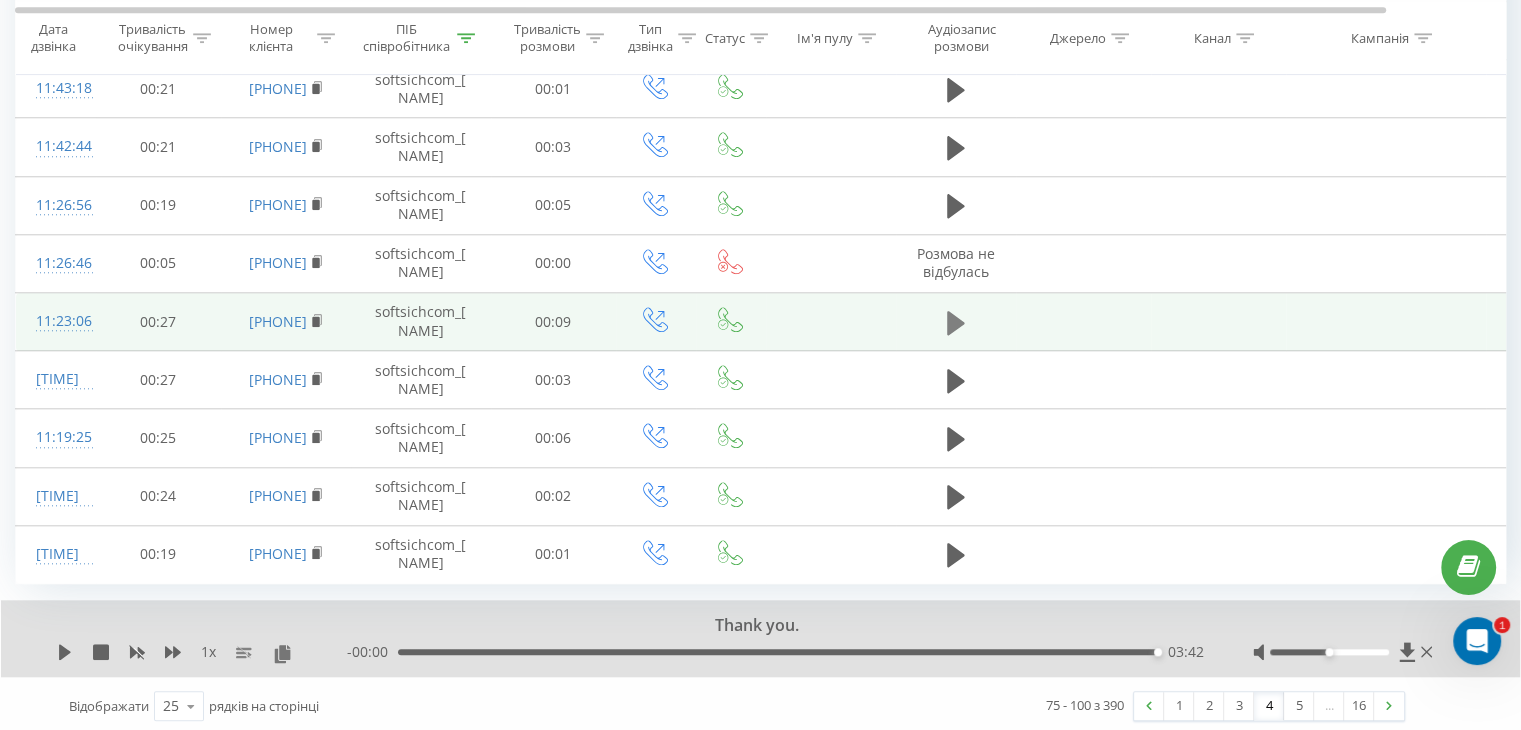 click 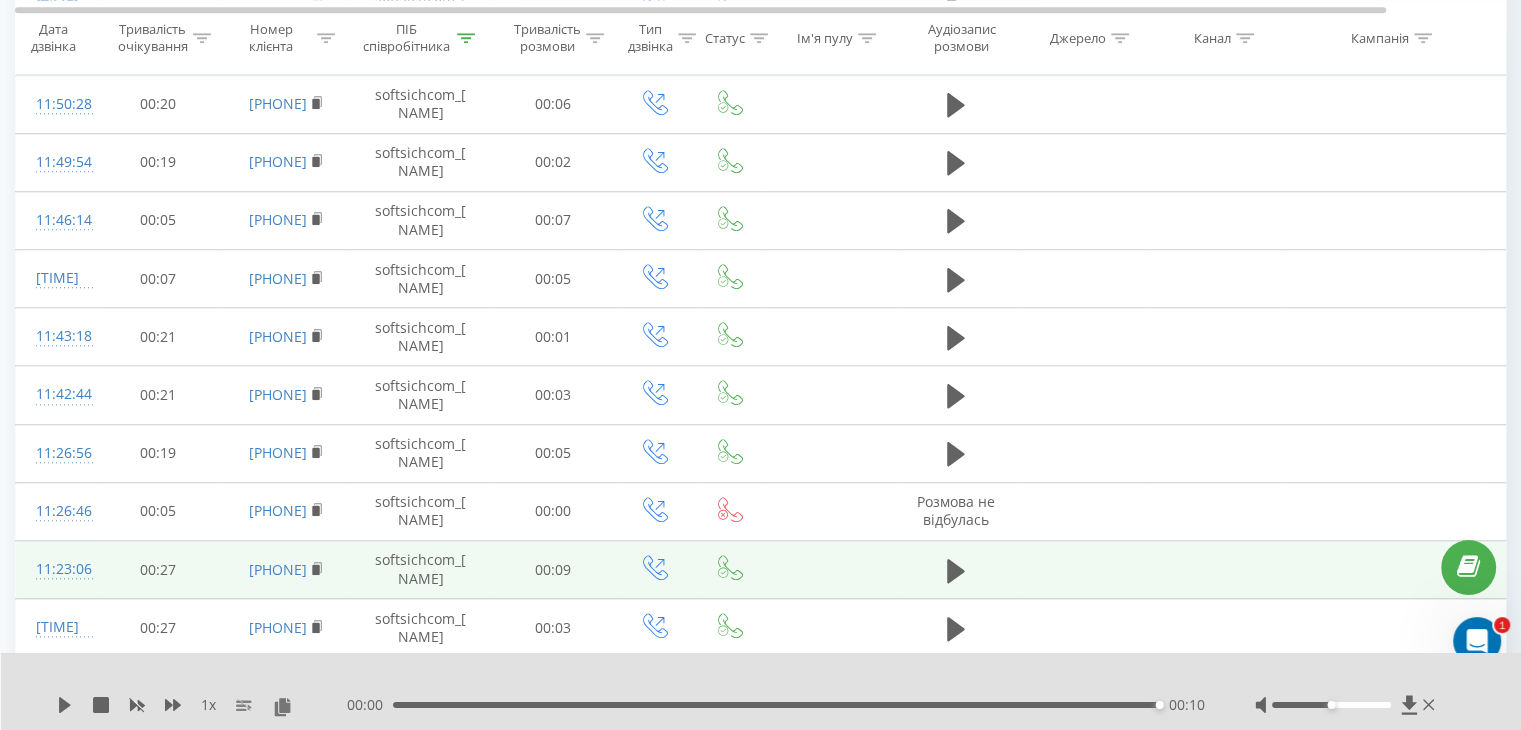 scroll, scrollTop: 1591, scrollLeft: 0, axis: vertical 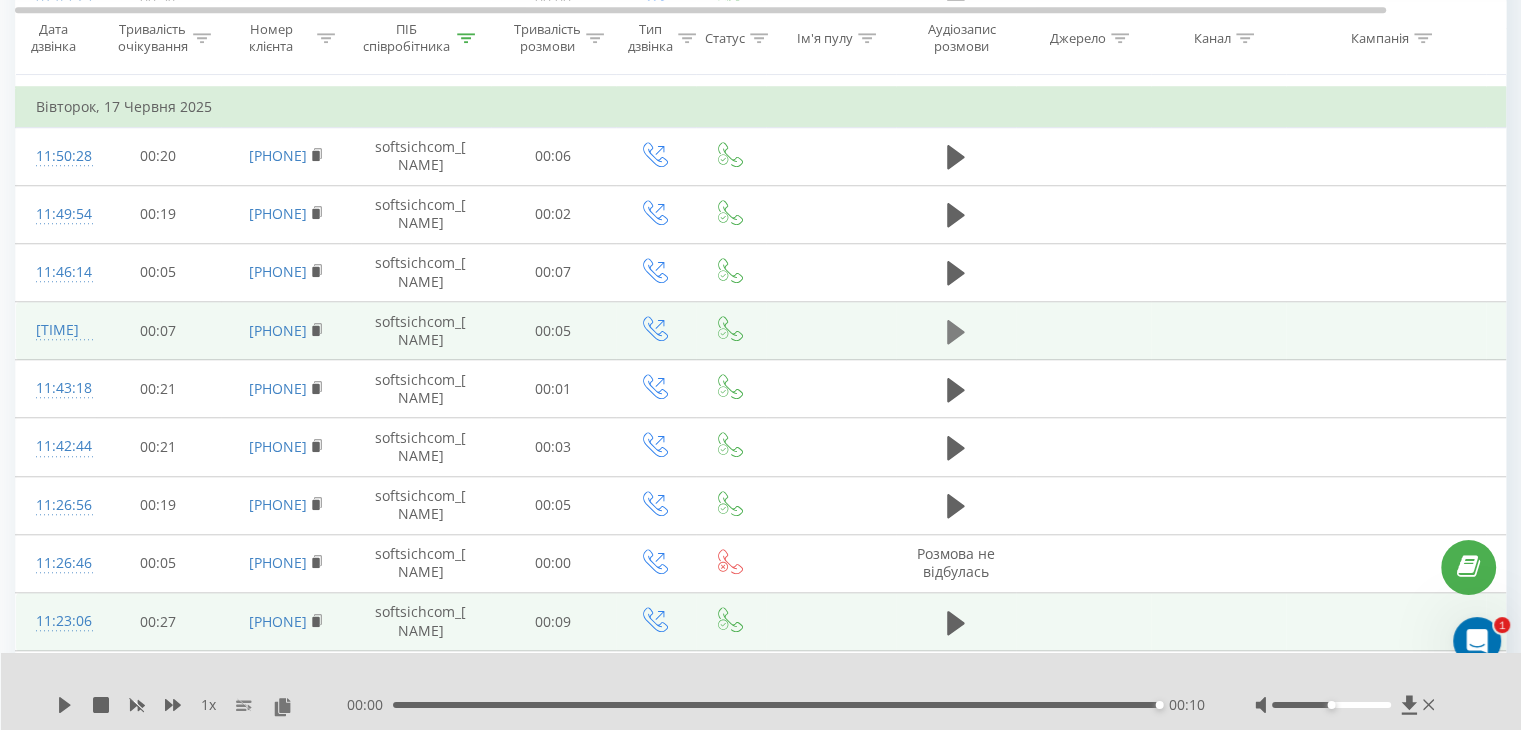 click 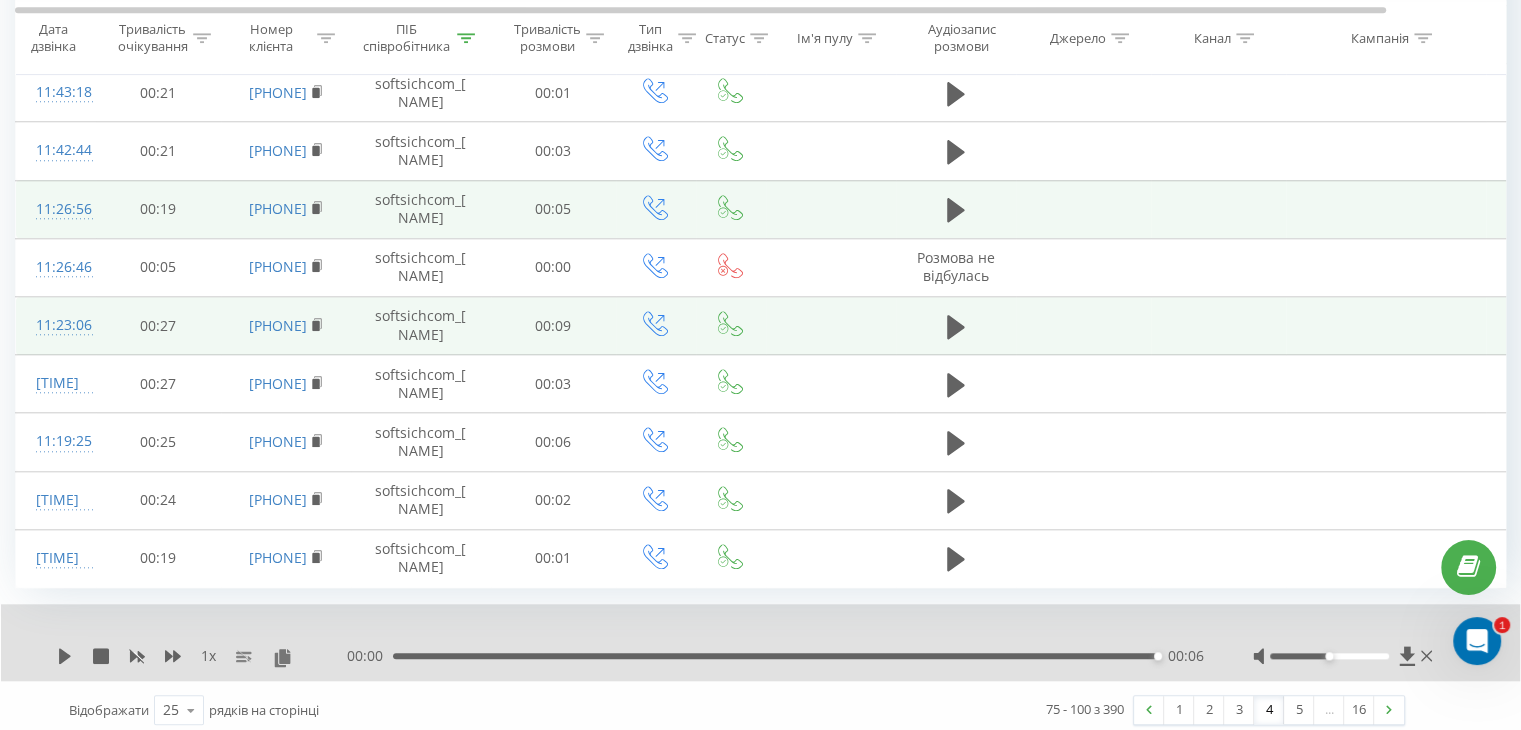 scroll, scrollTop: 1891, scrollLeft: 0, axis: vertical 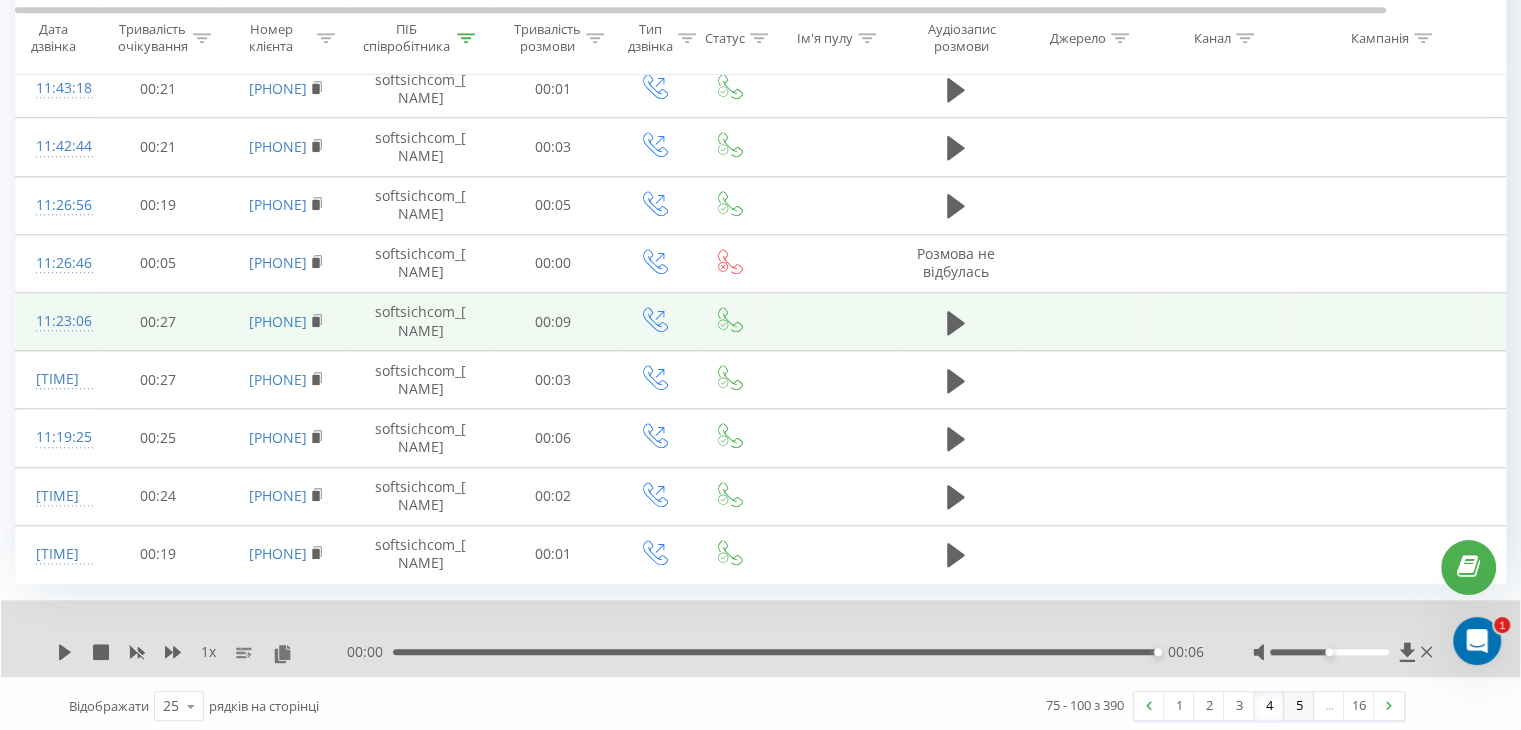 click on "5" at bounding box center (1299, 706) 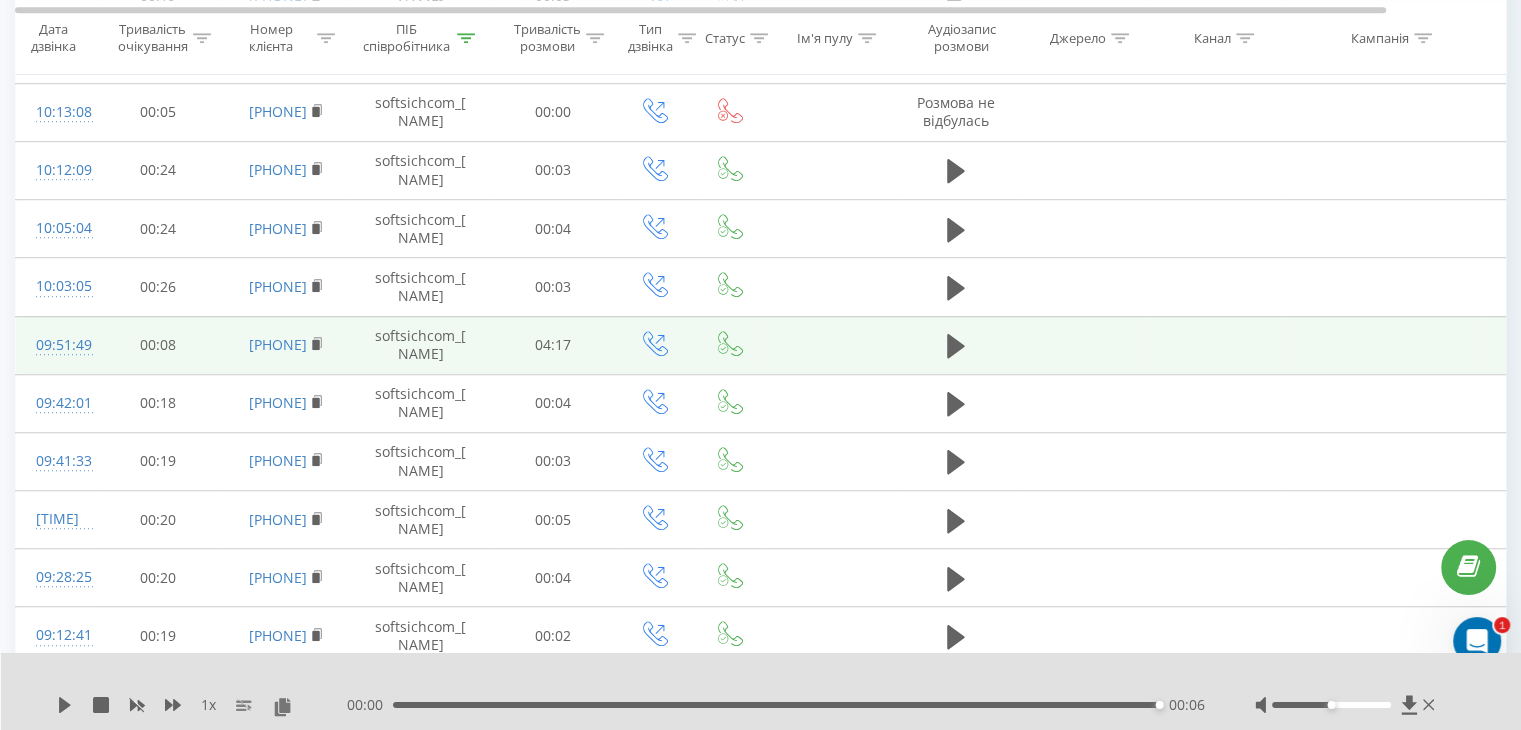 scroll, scrollTop: 1412, scrollLeft: 0, axis: vertical 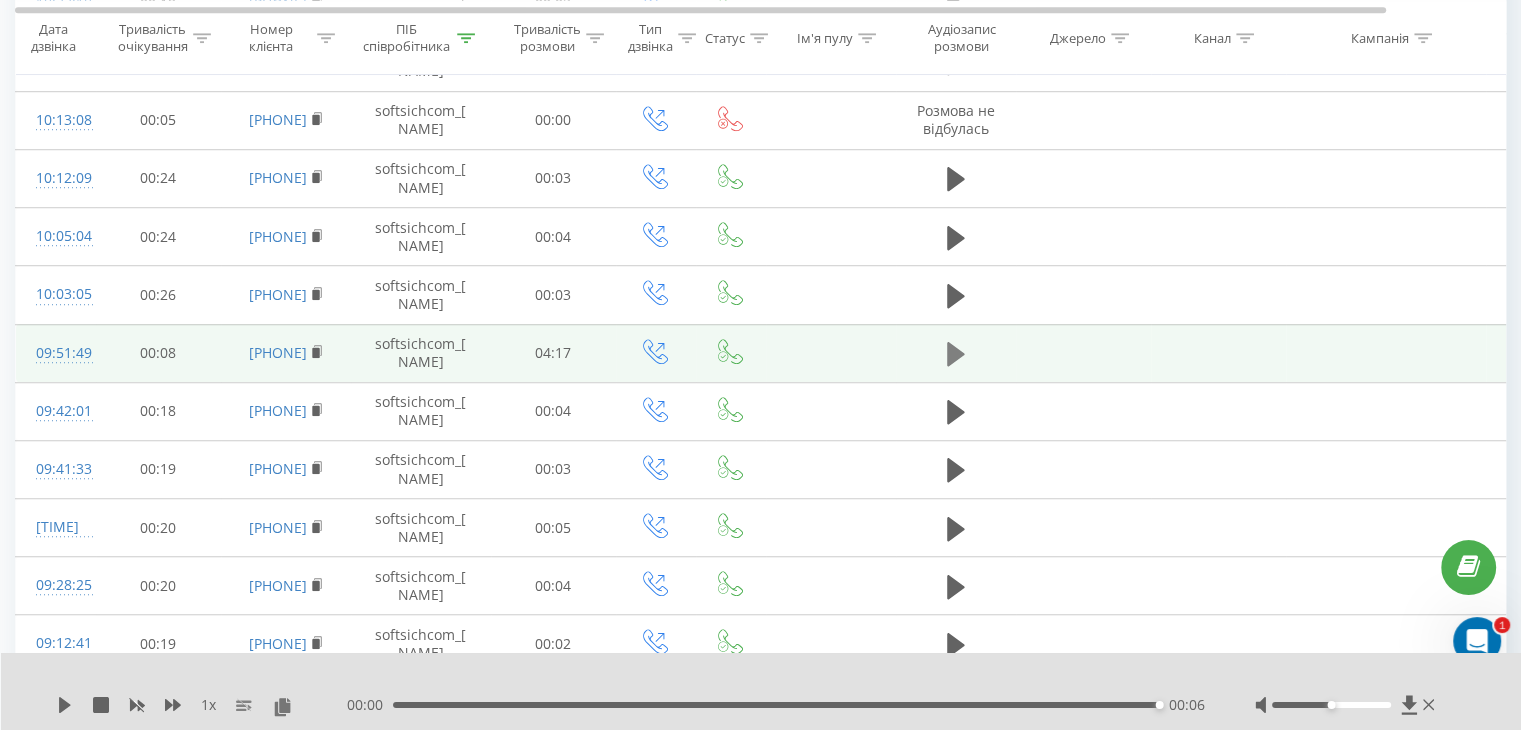 click 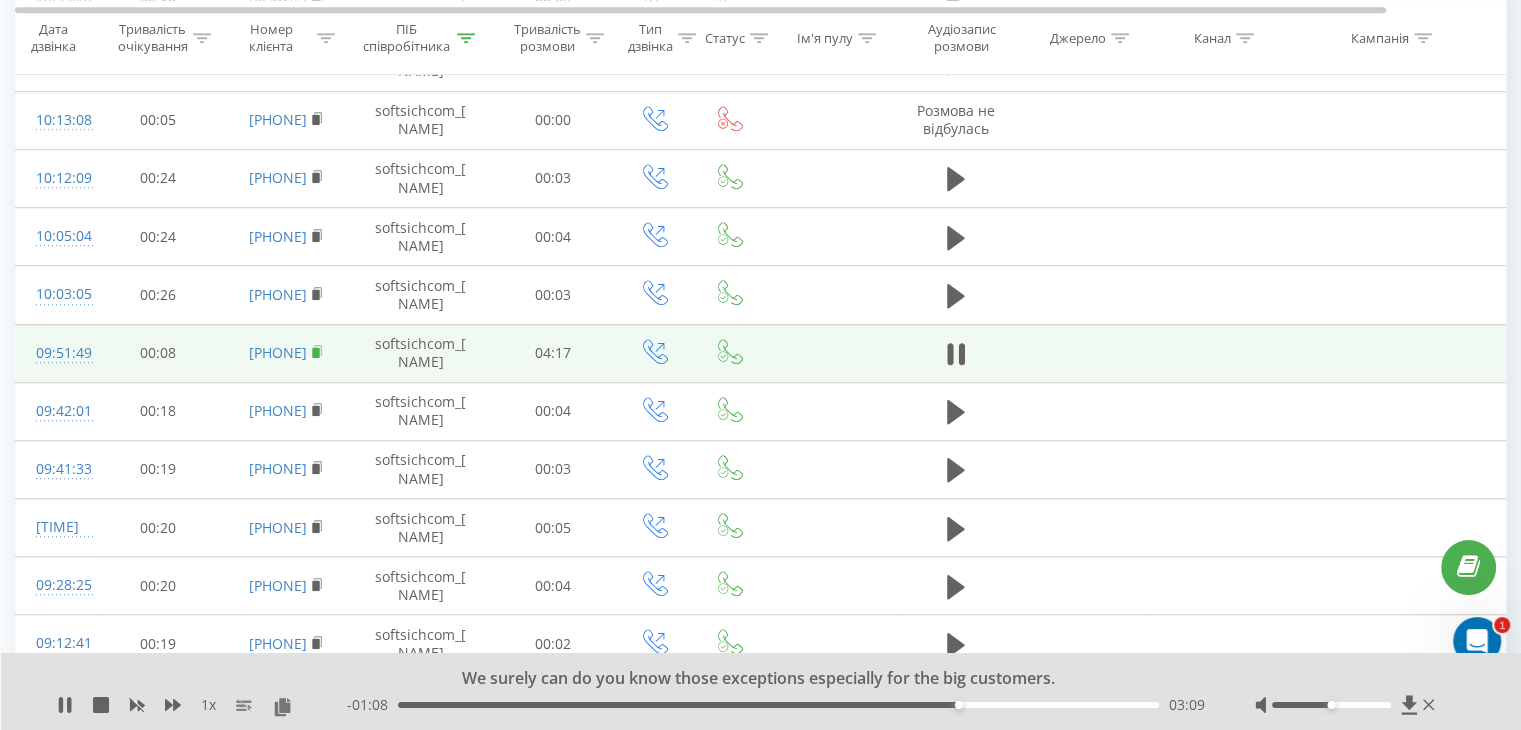 click 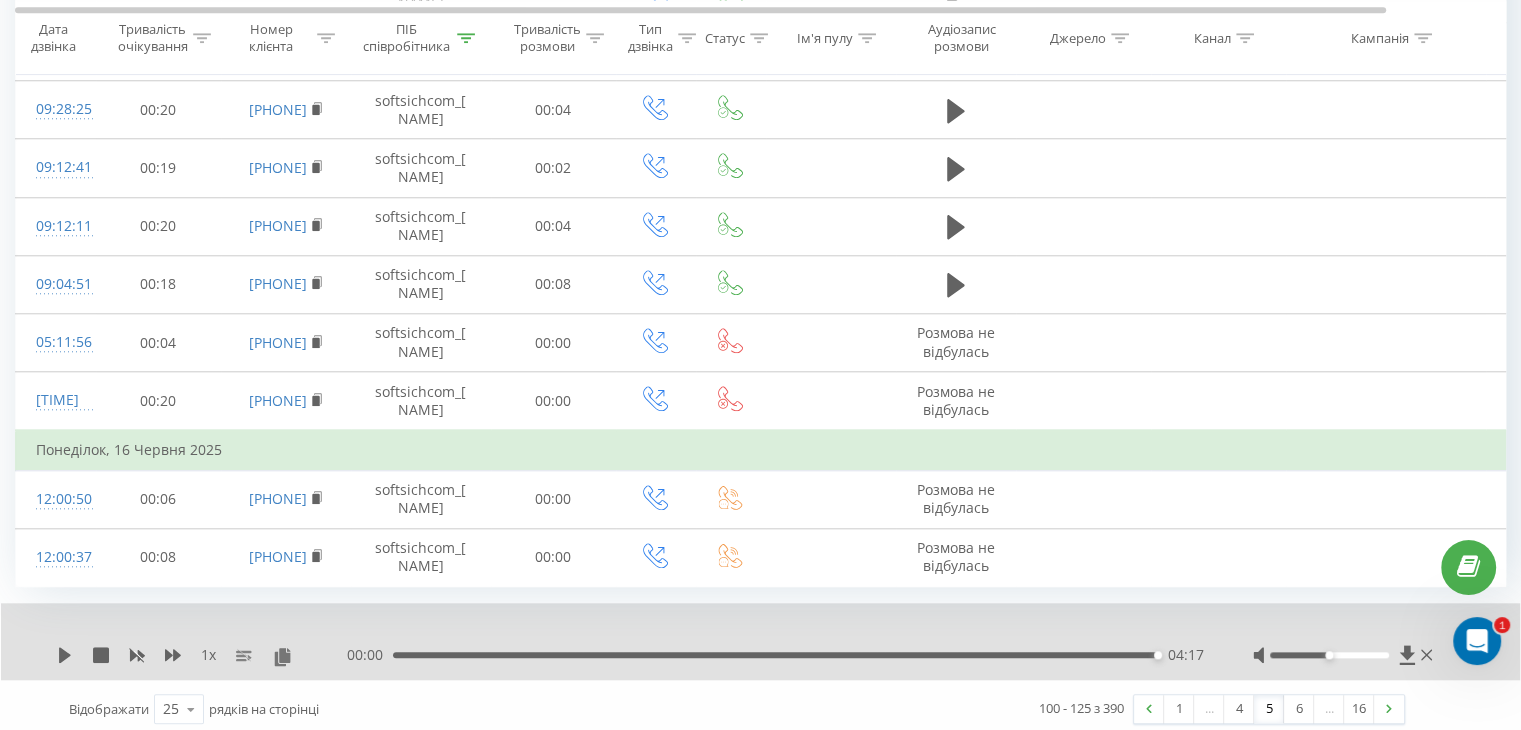 scroll, scrollTop: 1891, scrollLeft: 0, axis: vertical 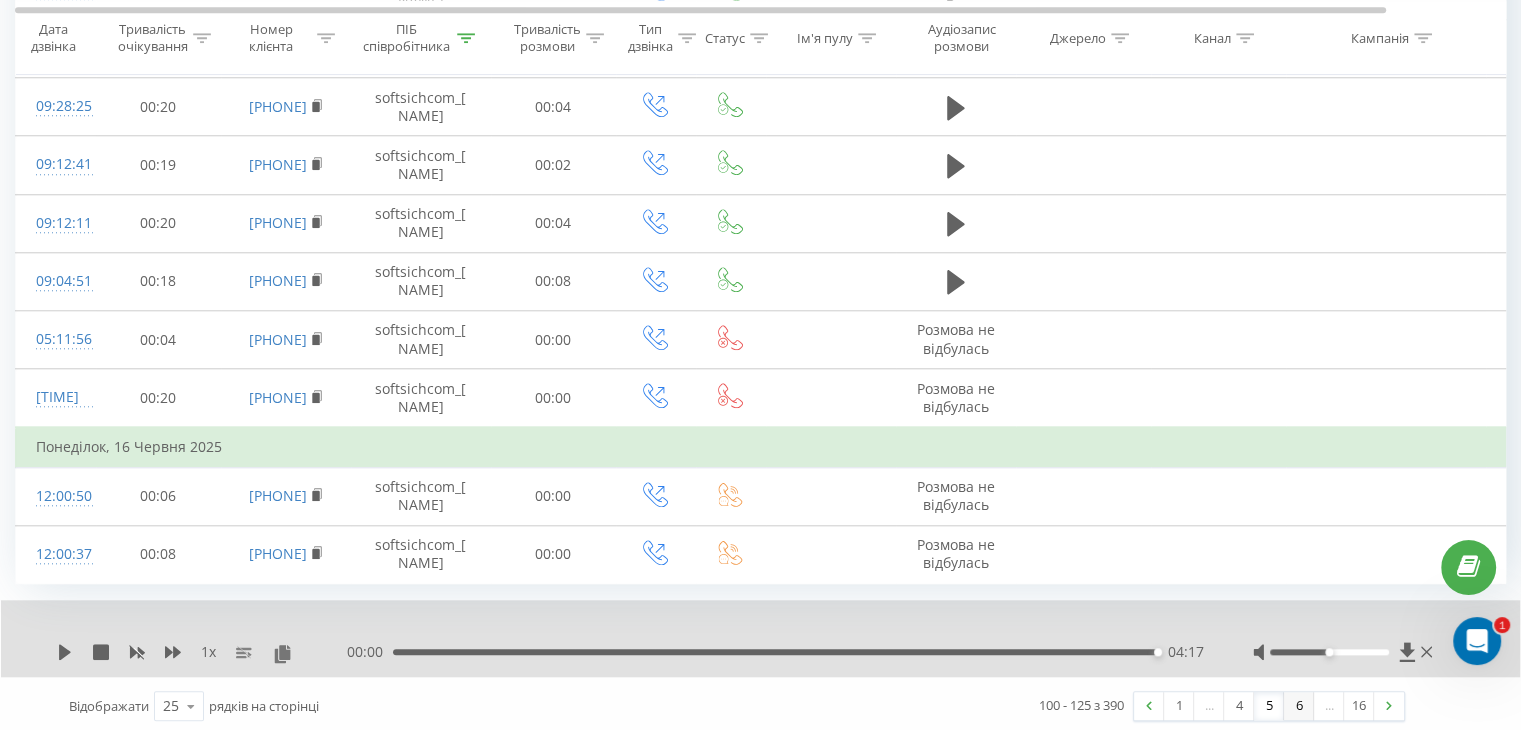 click on "6" at bounding box center (1299, 706) 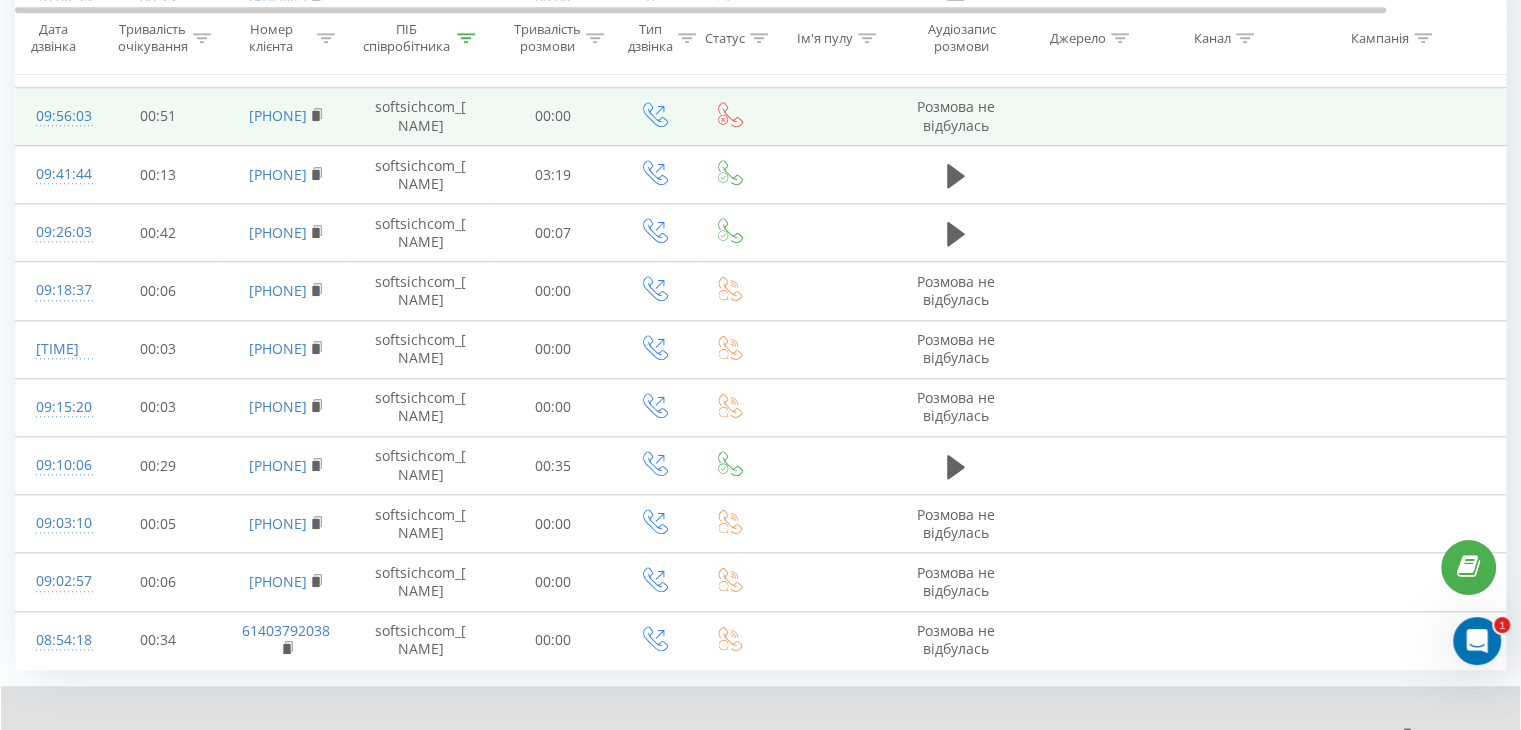 scroll, scrollTop: 1551, scrollLeft: 0, axis: vertical 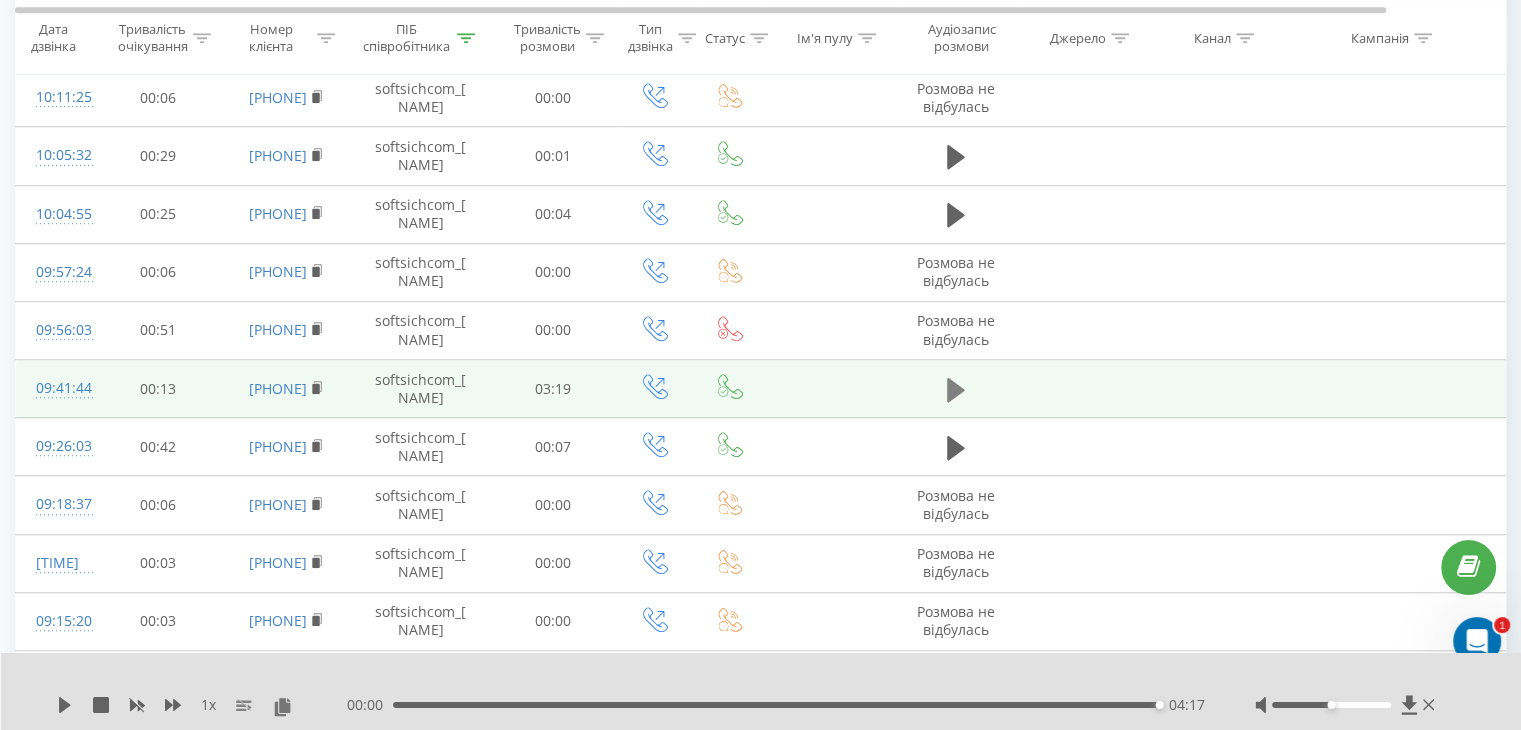 click 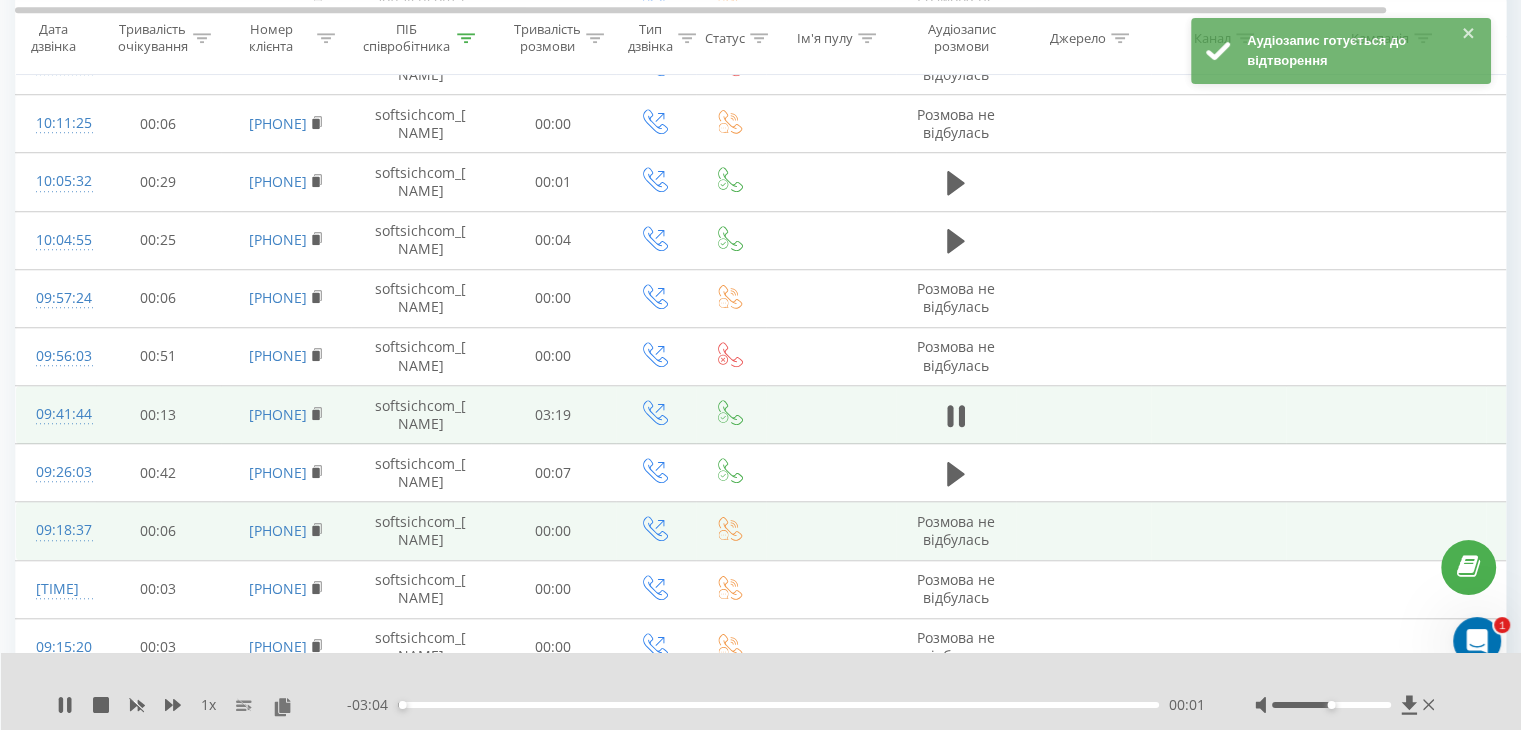 scroll, scrollTop: 1551, scrollLeft: 0, axis: vertical 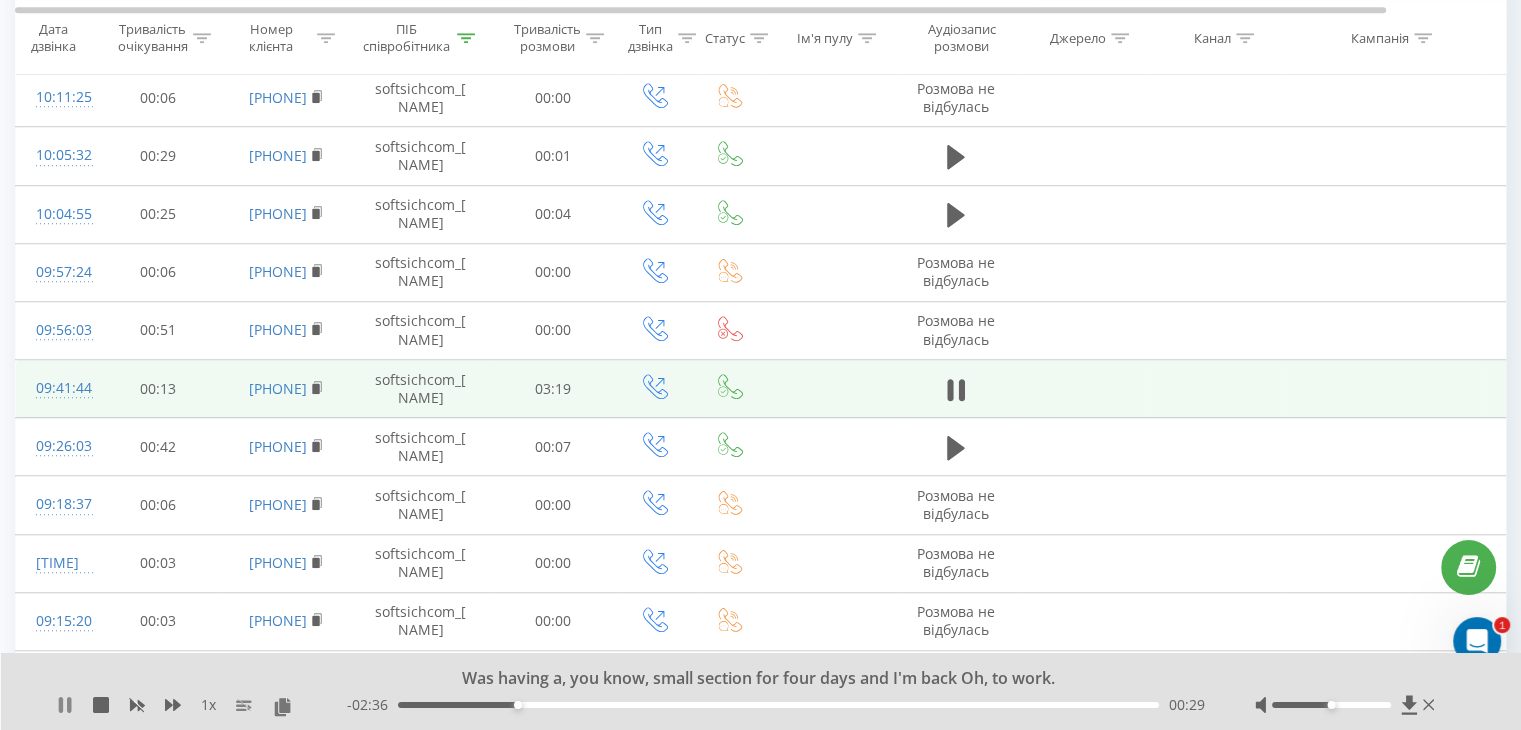 click 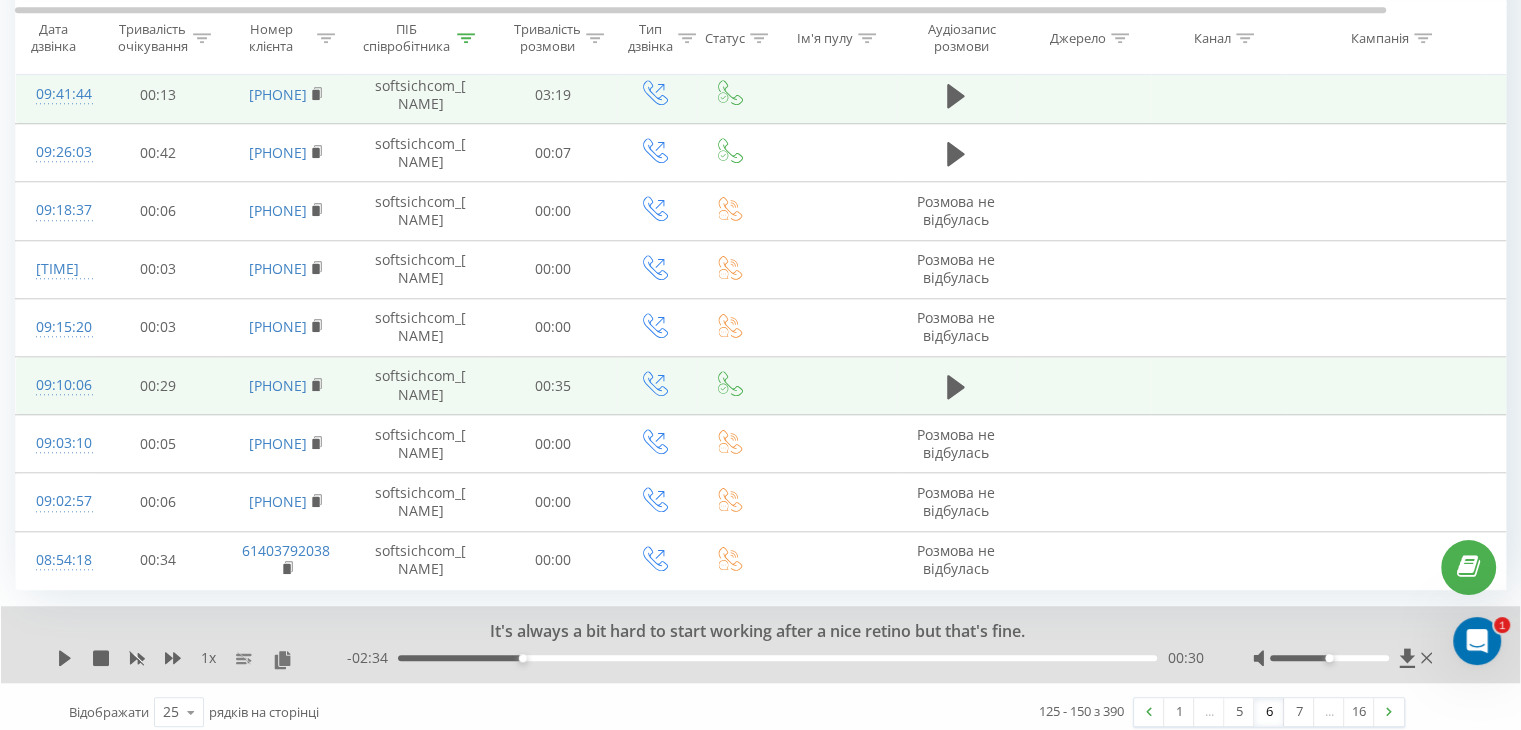 scroll, scrollTop: 1851, scrollLeft: 0, axis: vertical 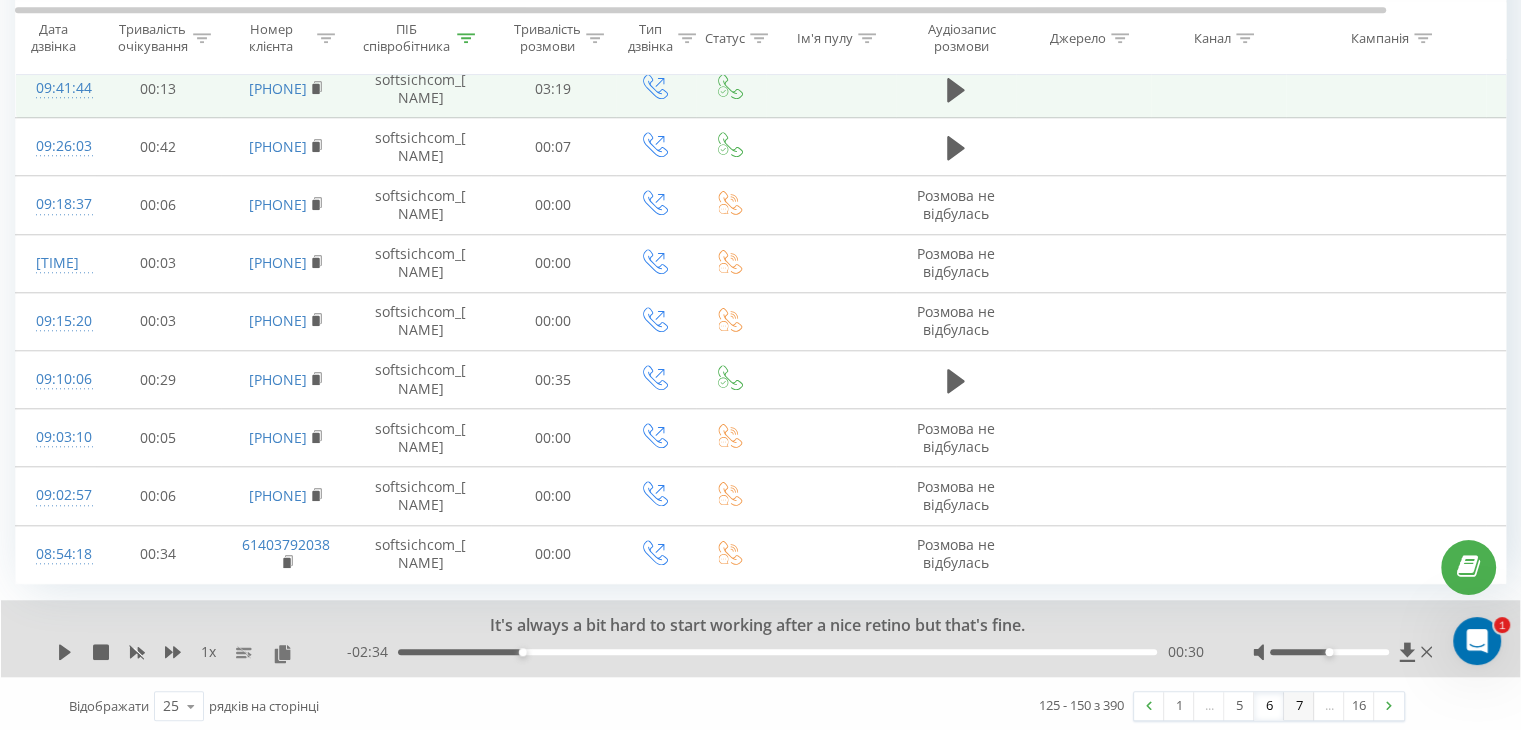 click on "7" at bounding box center (1299, 706) 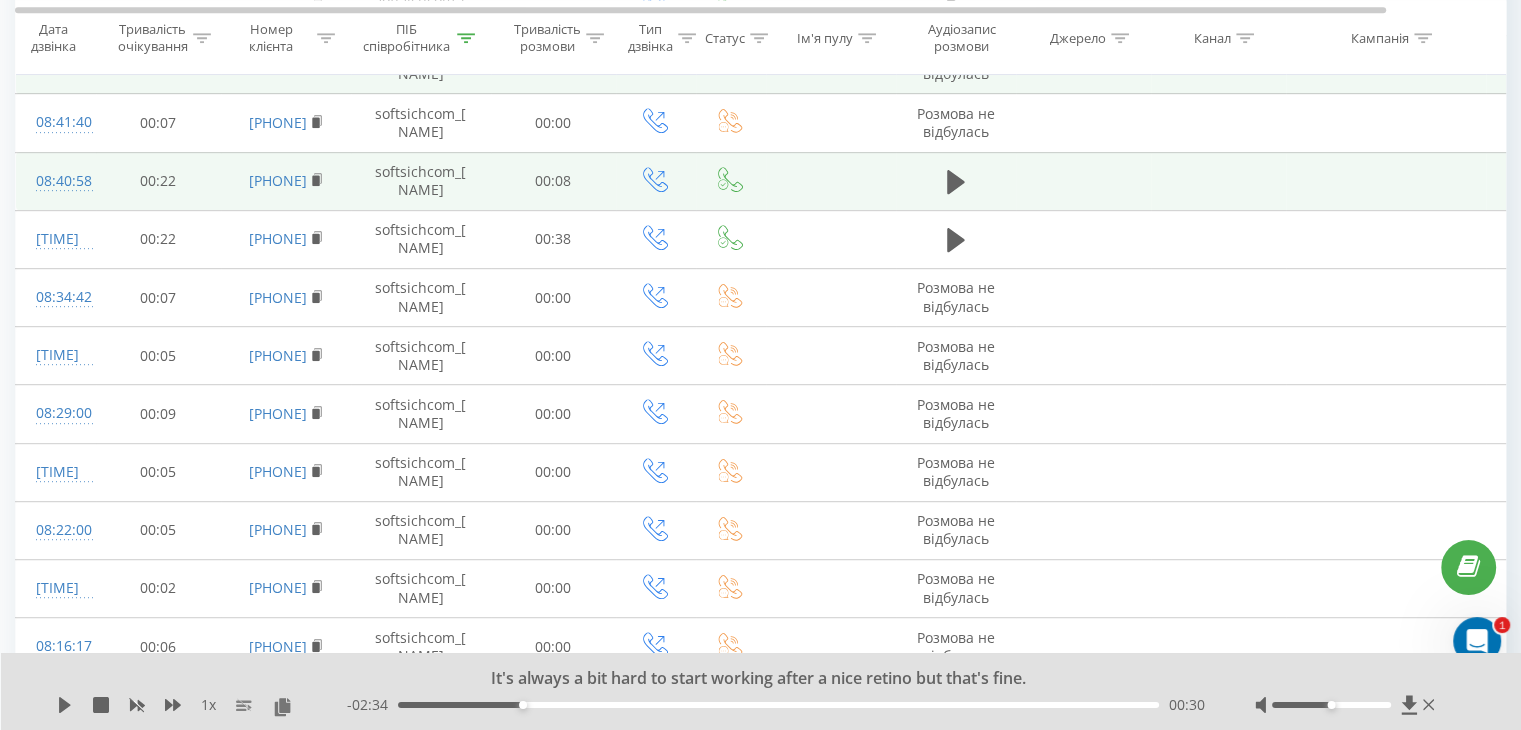 scroll, scrollTop: 1112, scrollLeft: 0, axis: vertical 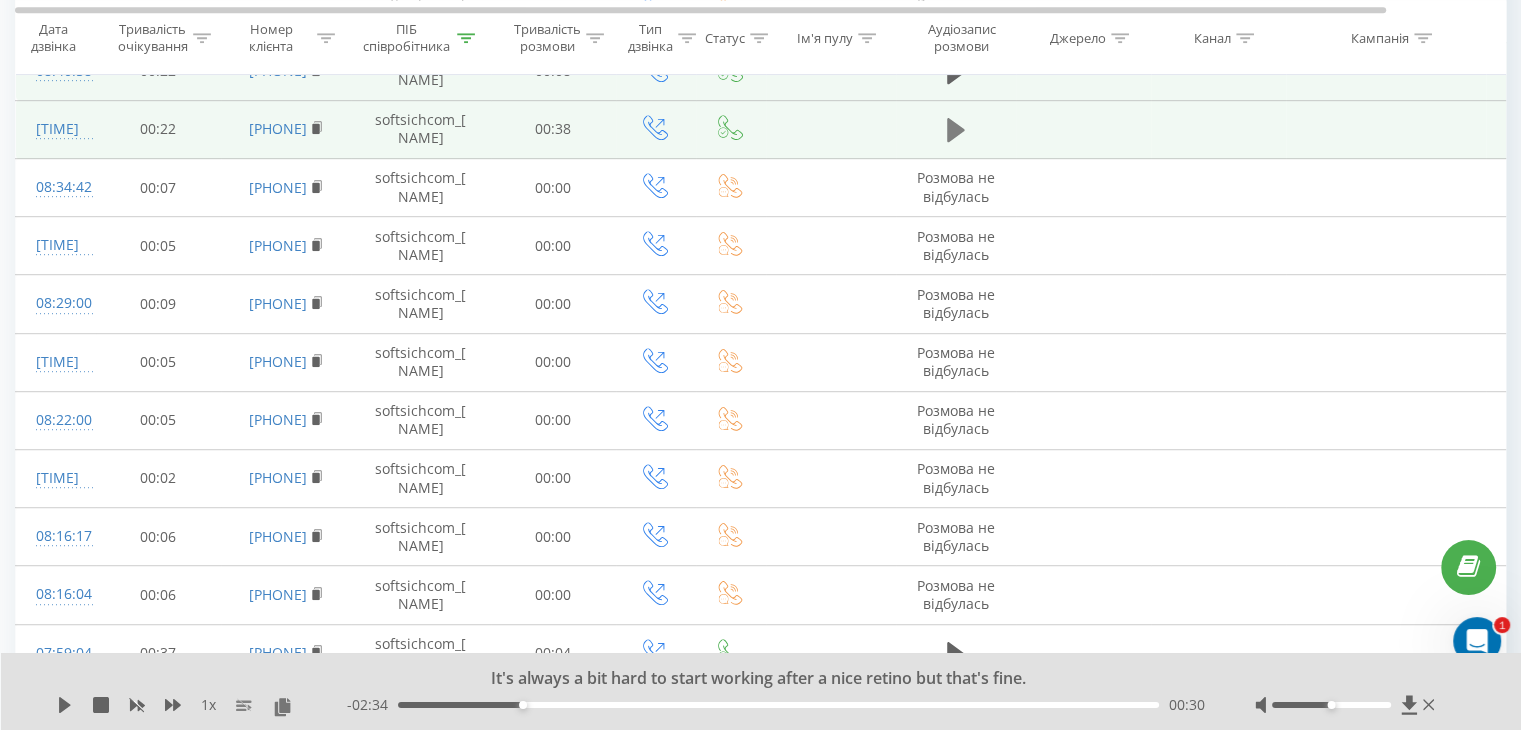 click 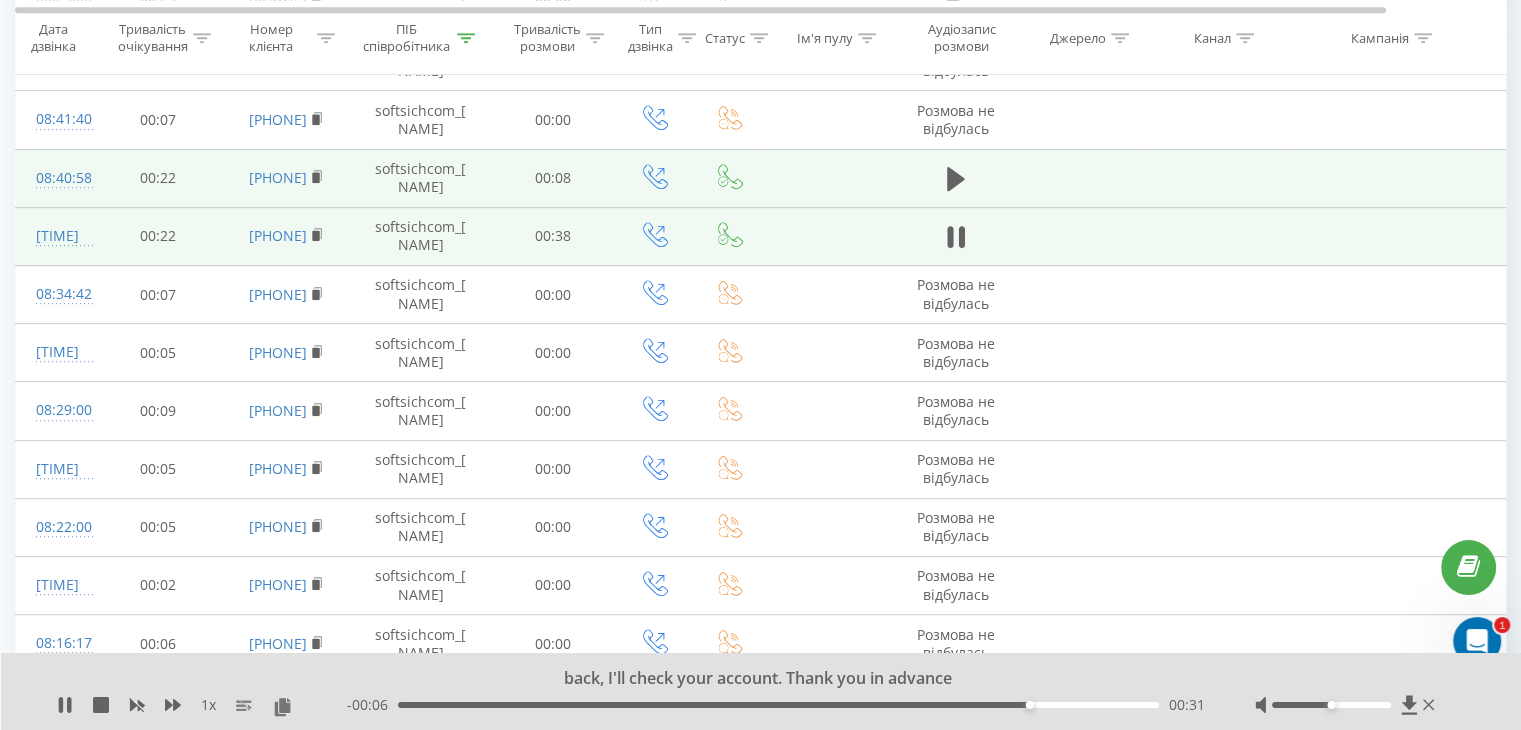 scroll, scrollTop: 1012, scrollLeft: 0, axis: vertical 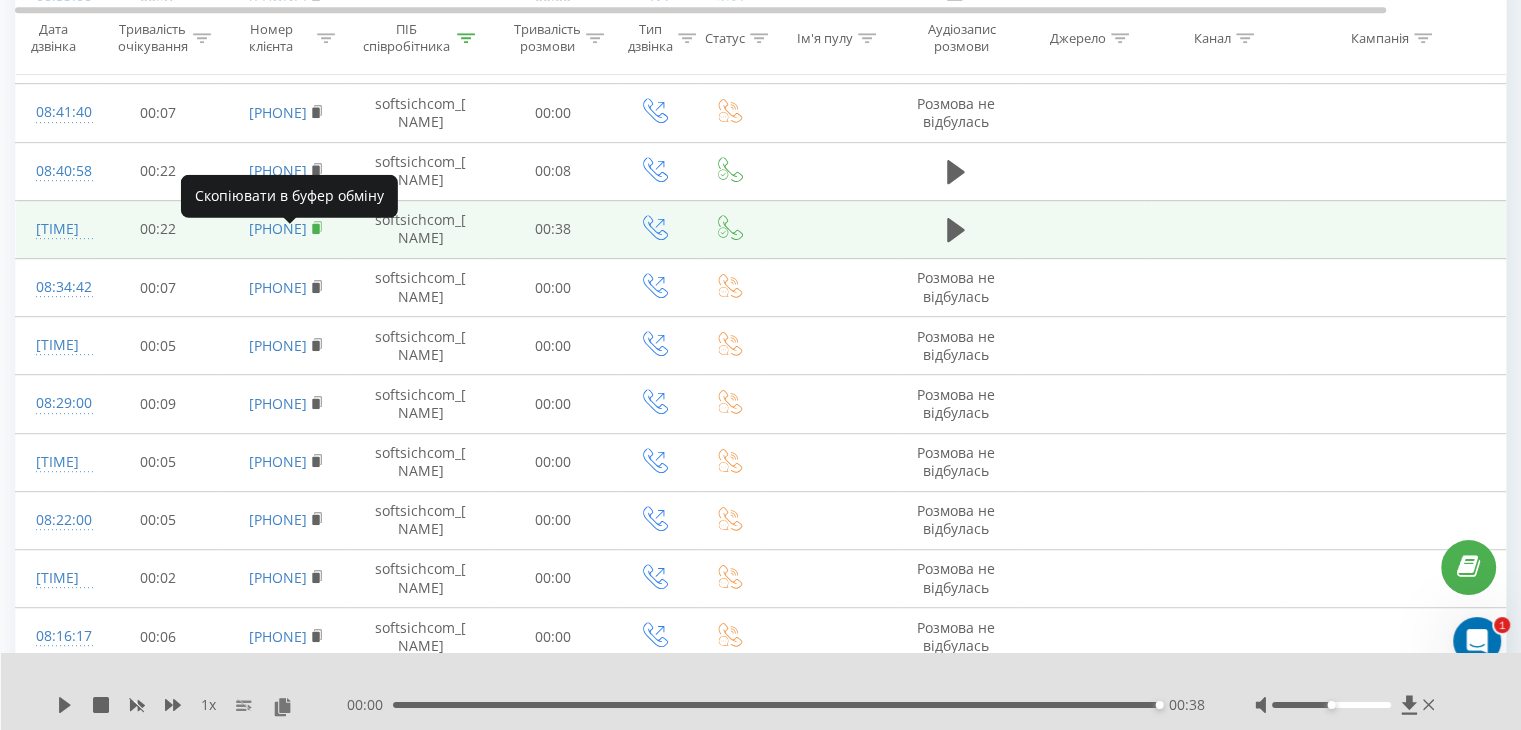 click 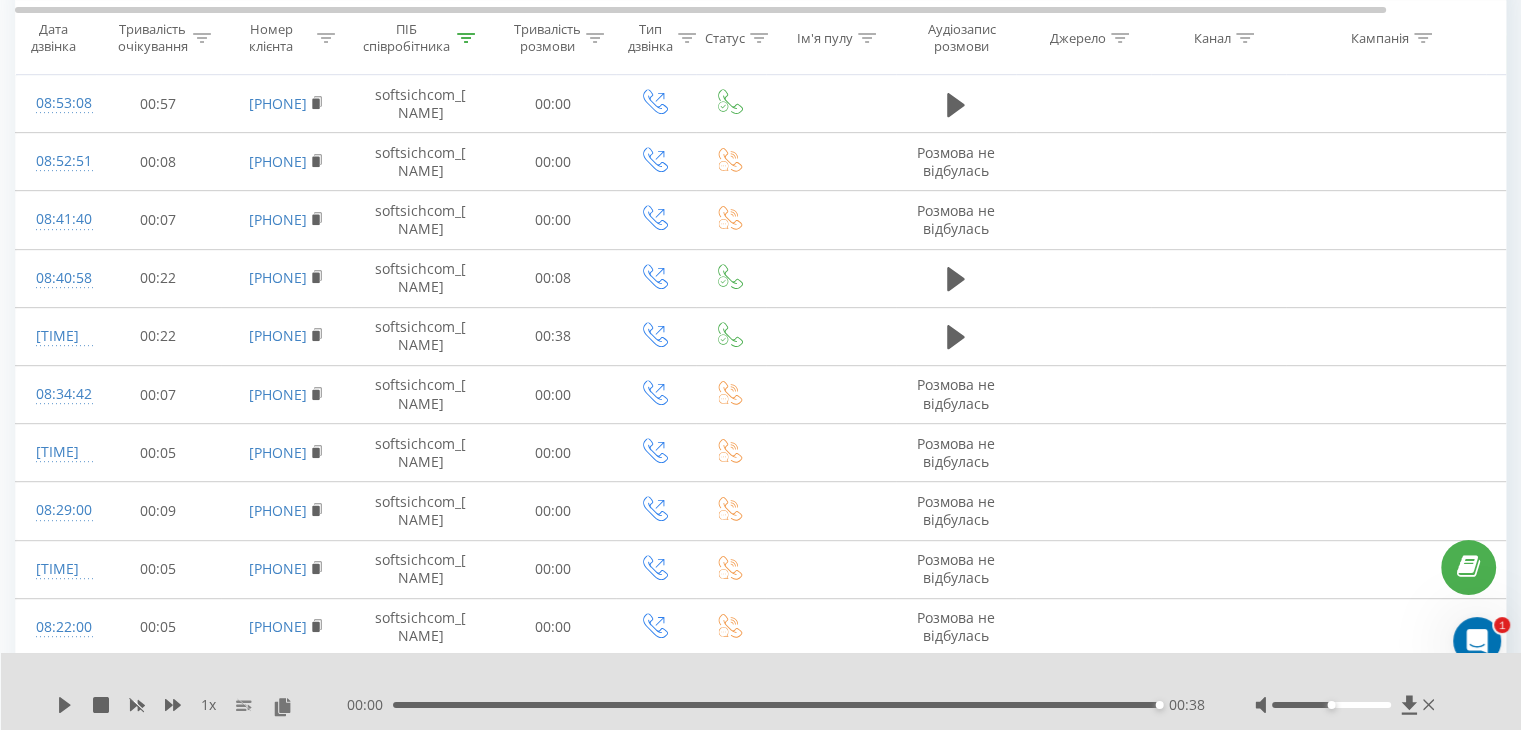scroll, scrollTop: 612, scrollLeft: 0, axis: vertical 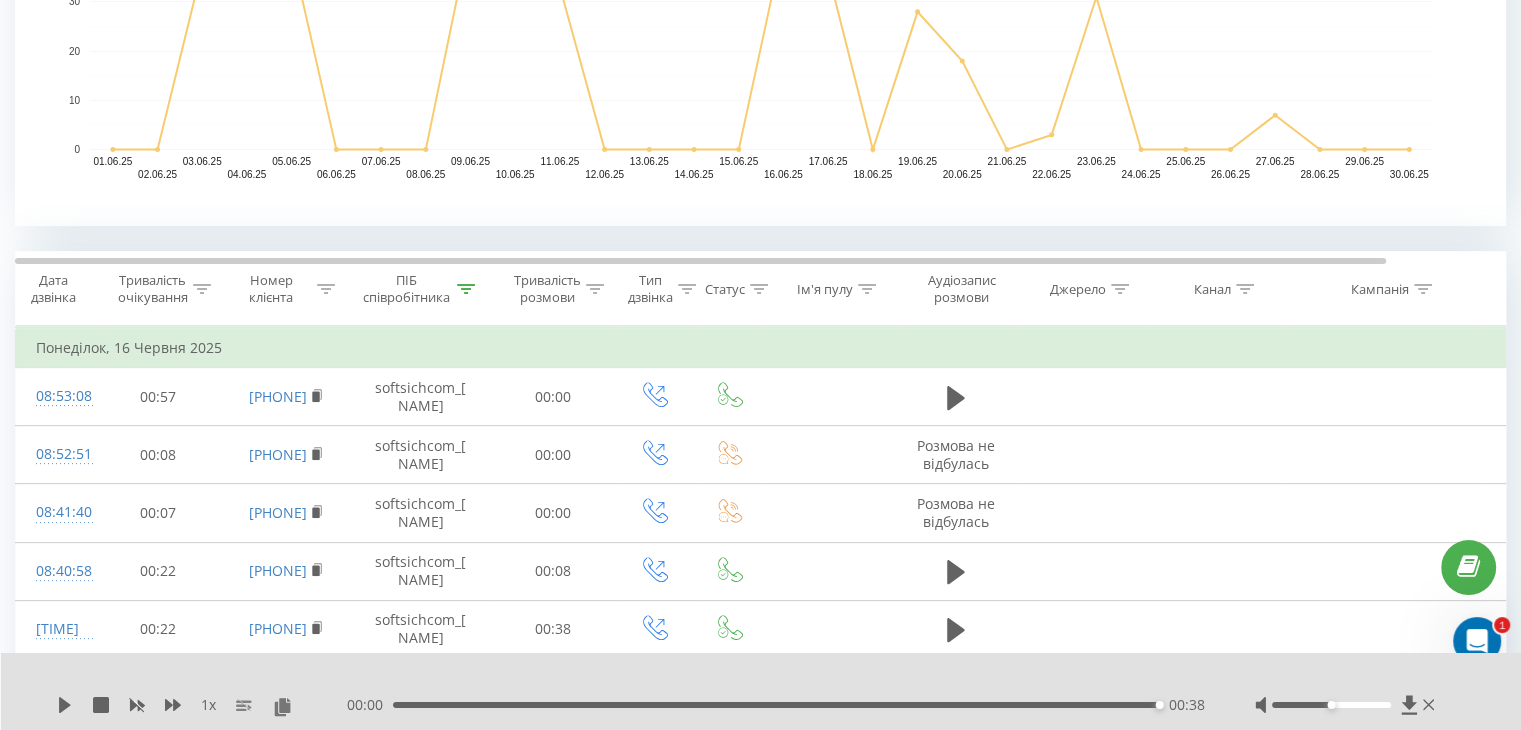 click at bounding box center [326, 289] 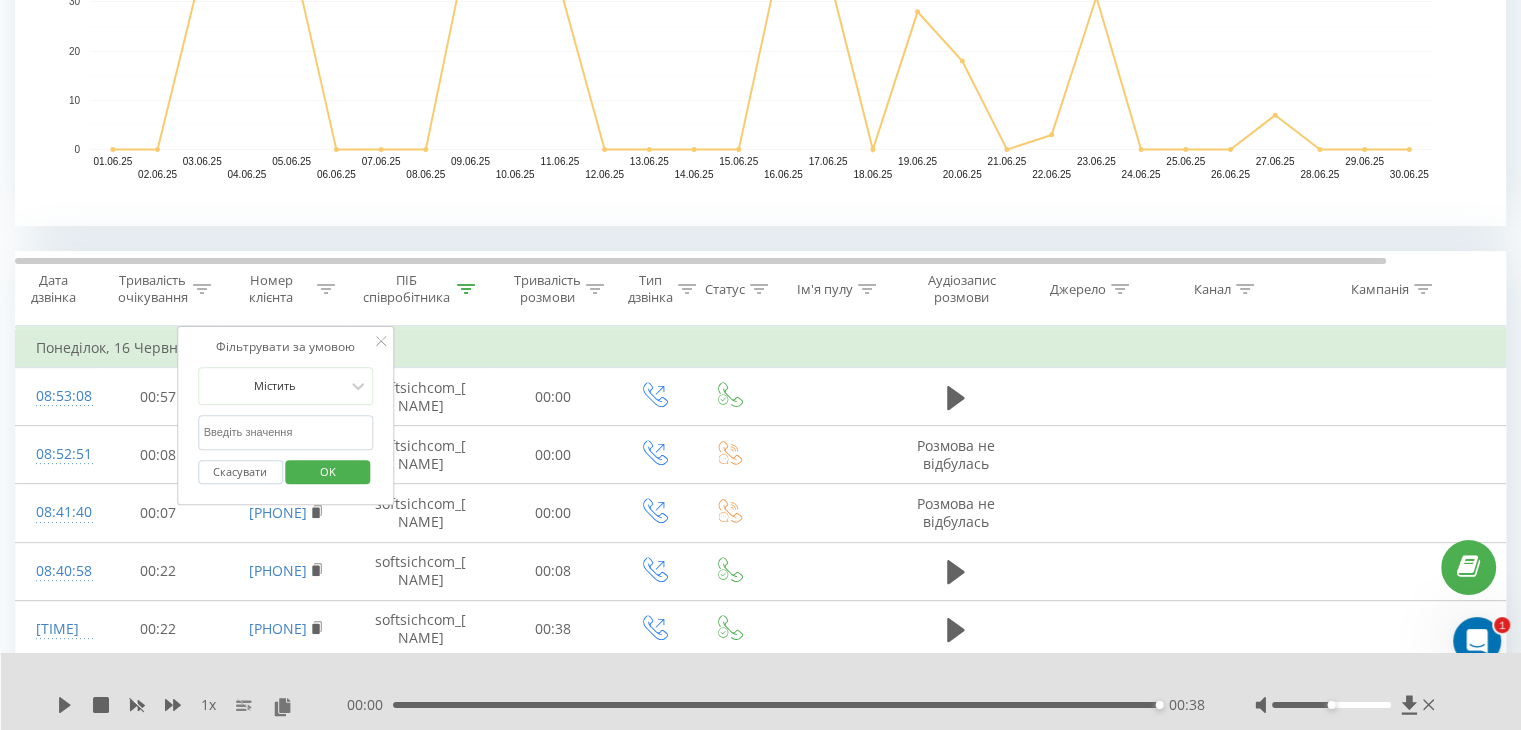 click at bounding box center (286, 432) 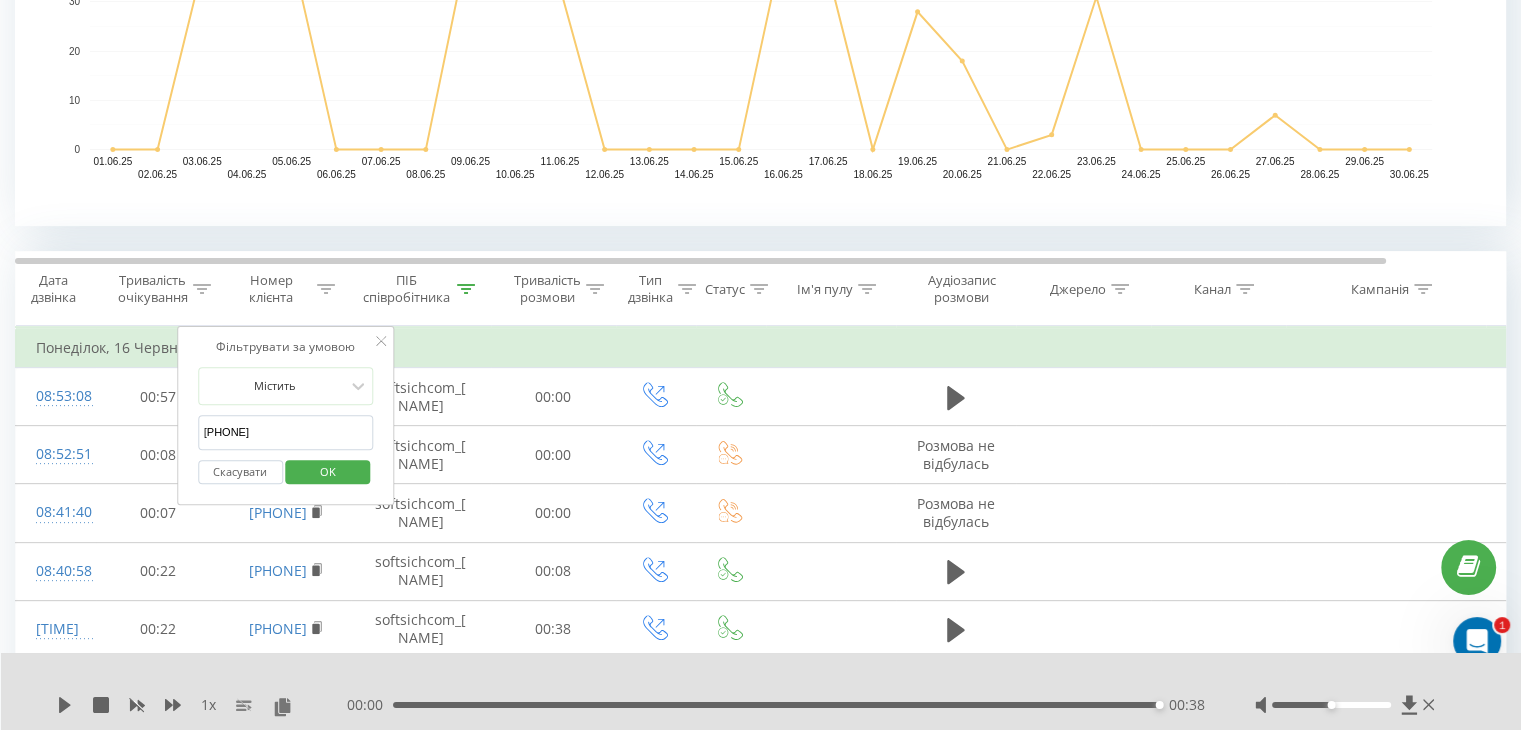 type on "[PHONE]" 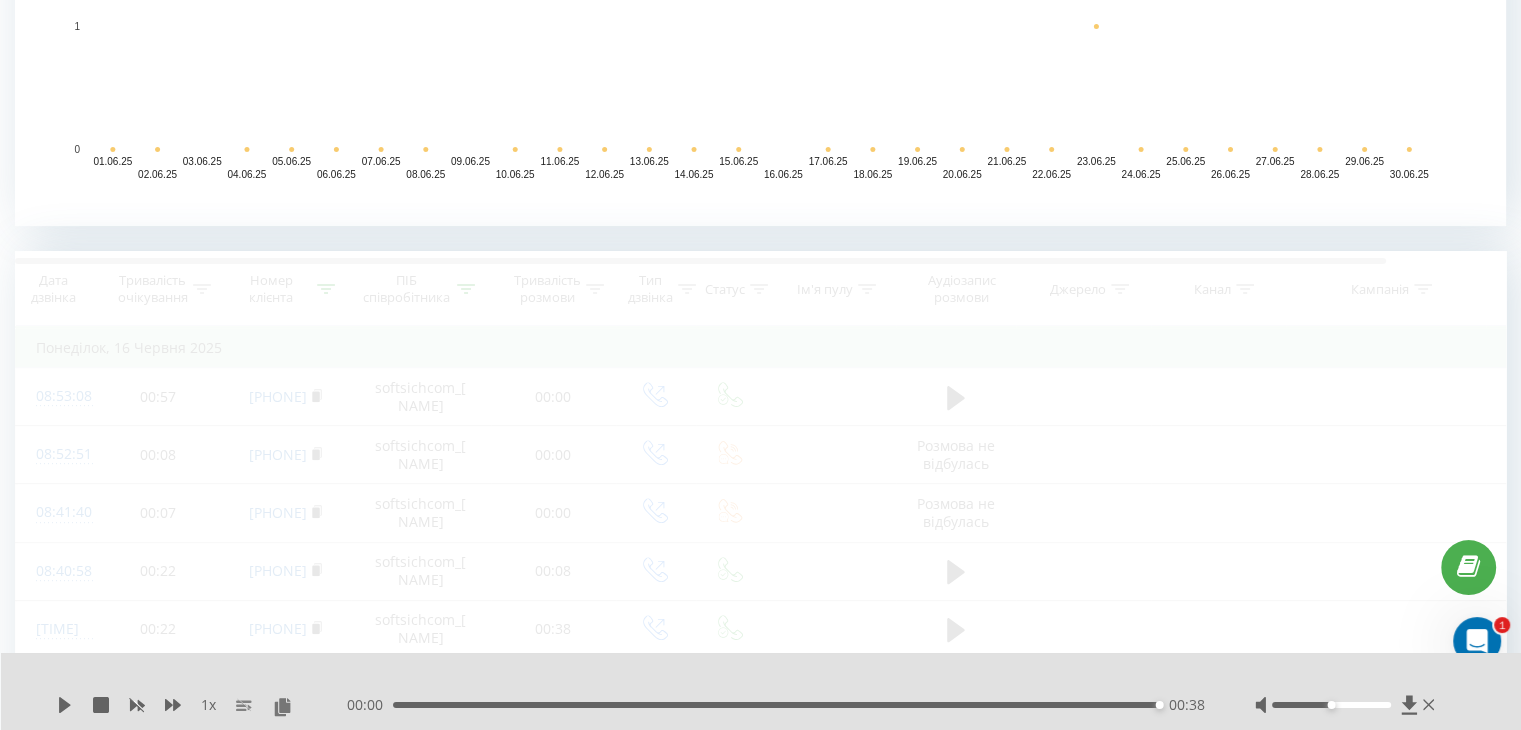 scroll, scrollTop: 892, scrollLeft: 0, axis: vertical 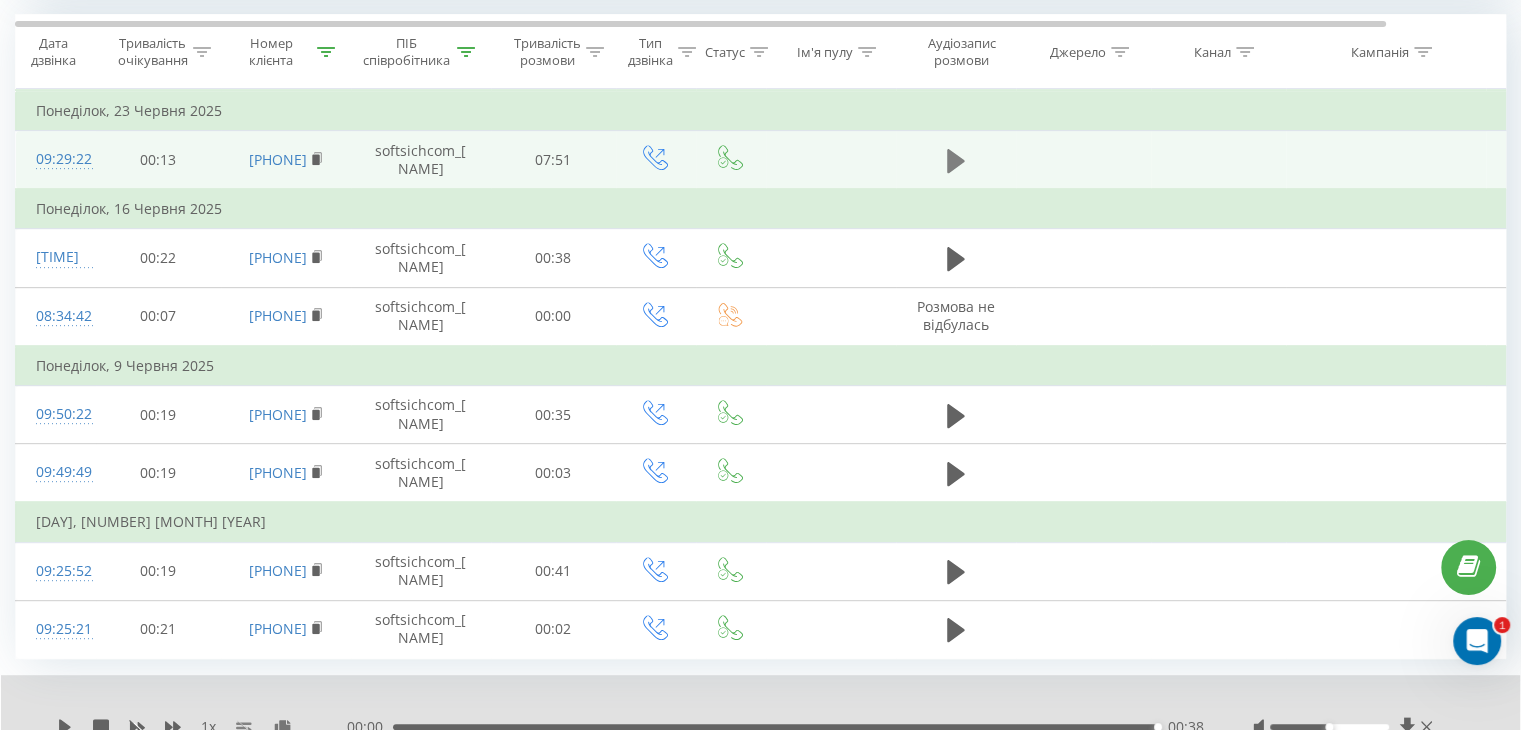 click 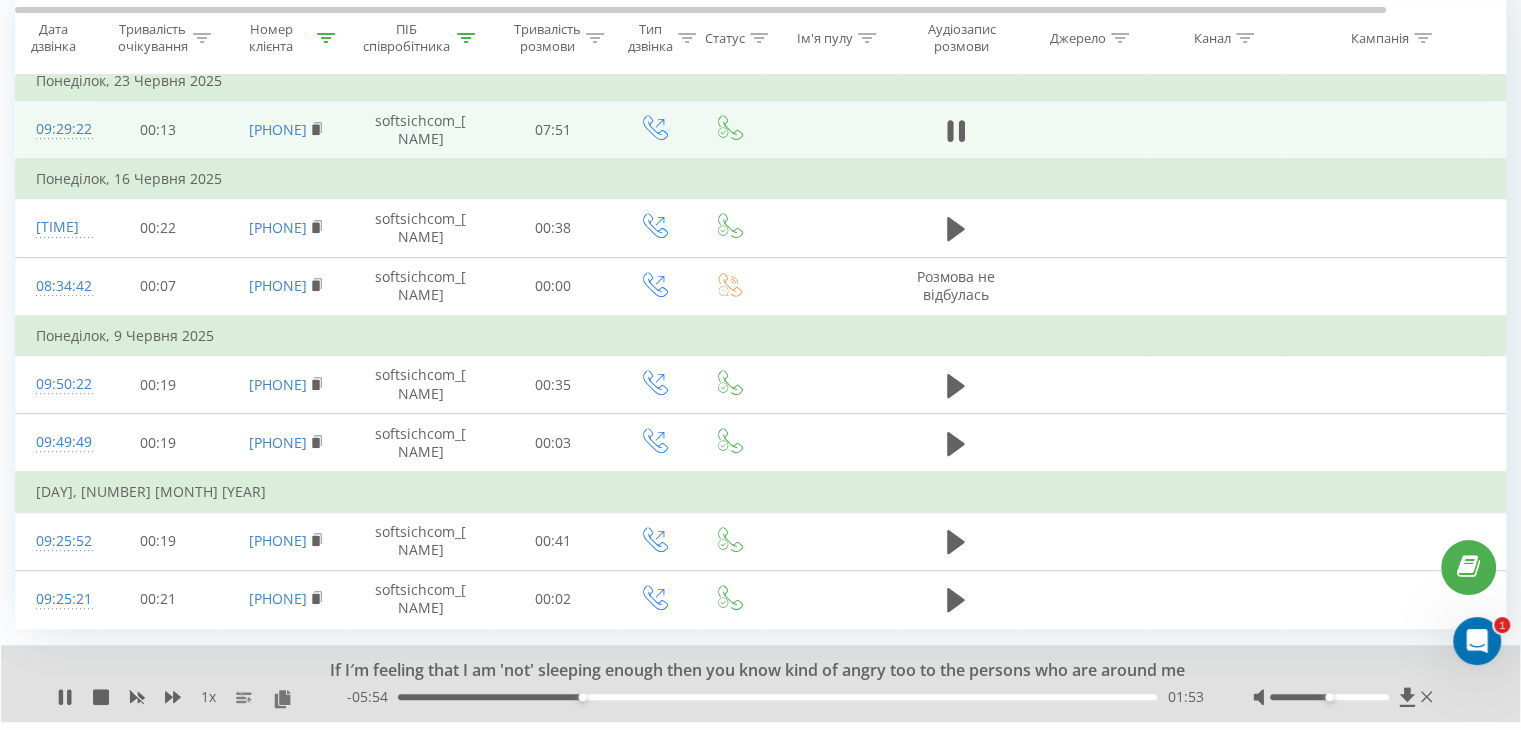 scroll, scrollTop: 926, scrollLeft: 0, axis: vertical 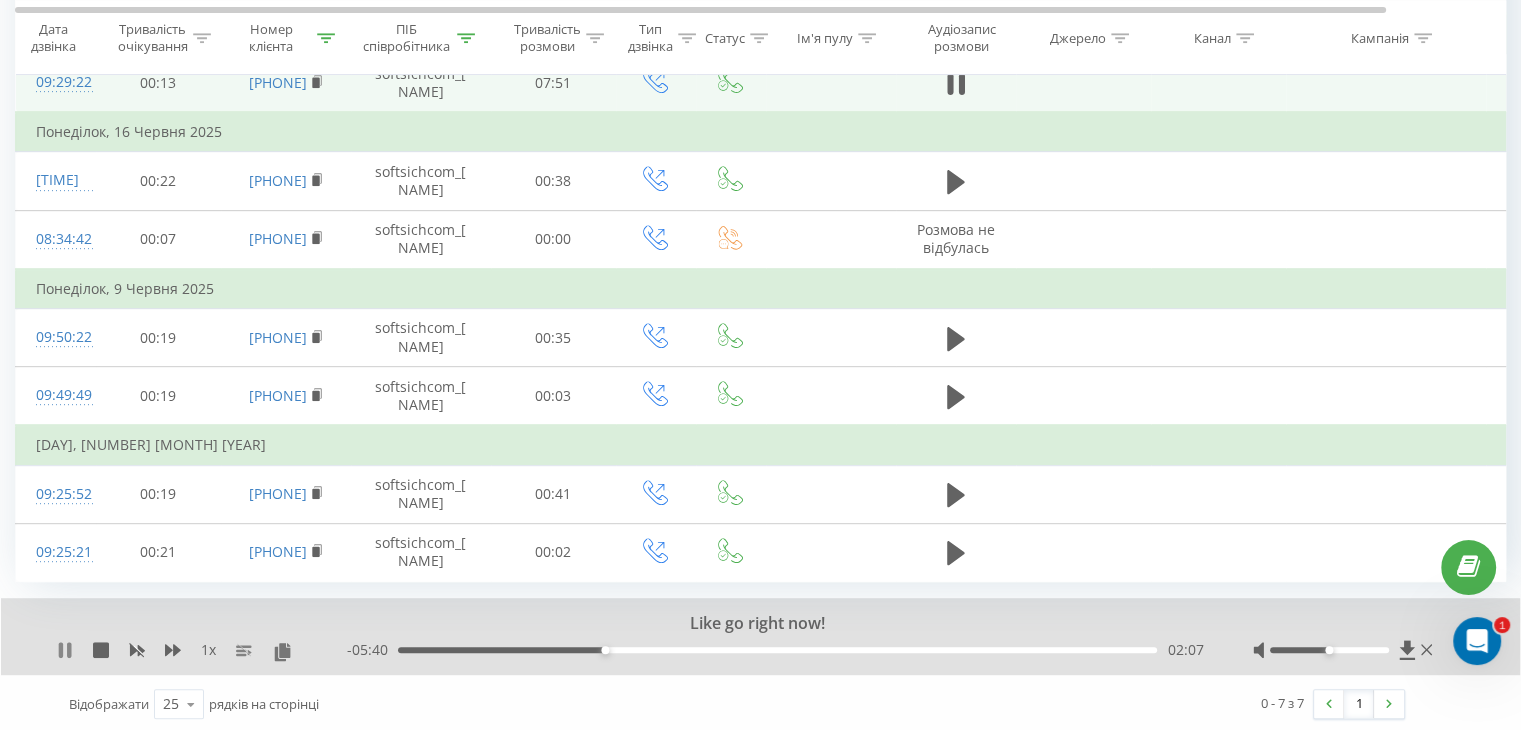 click 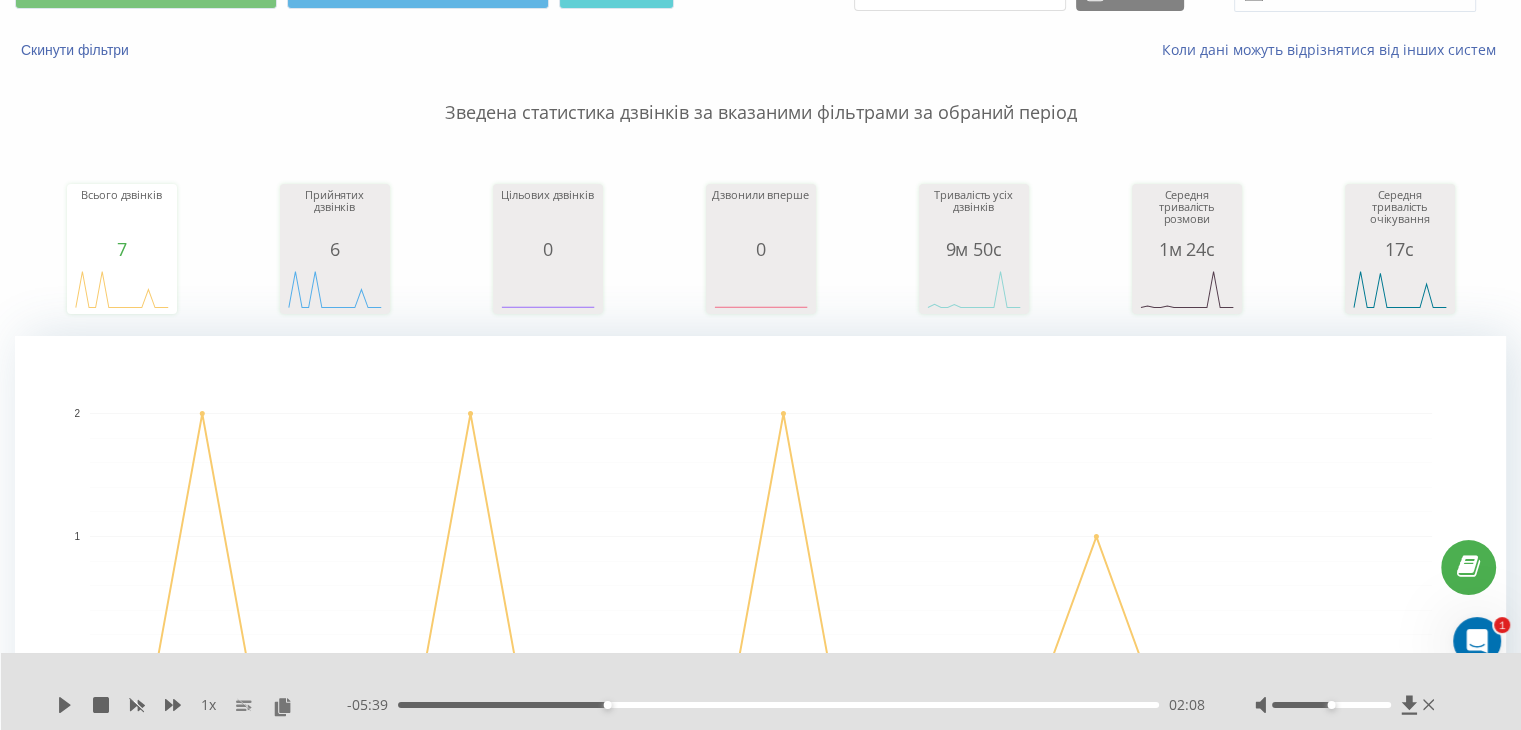 scroll, scrollTop: 0, scrollLeft: 0, axis: both 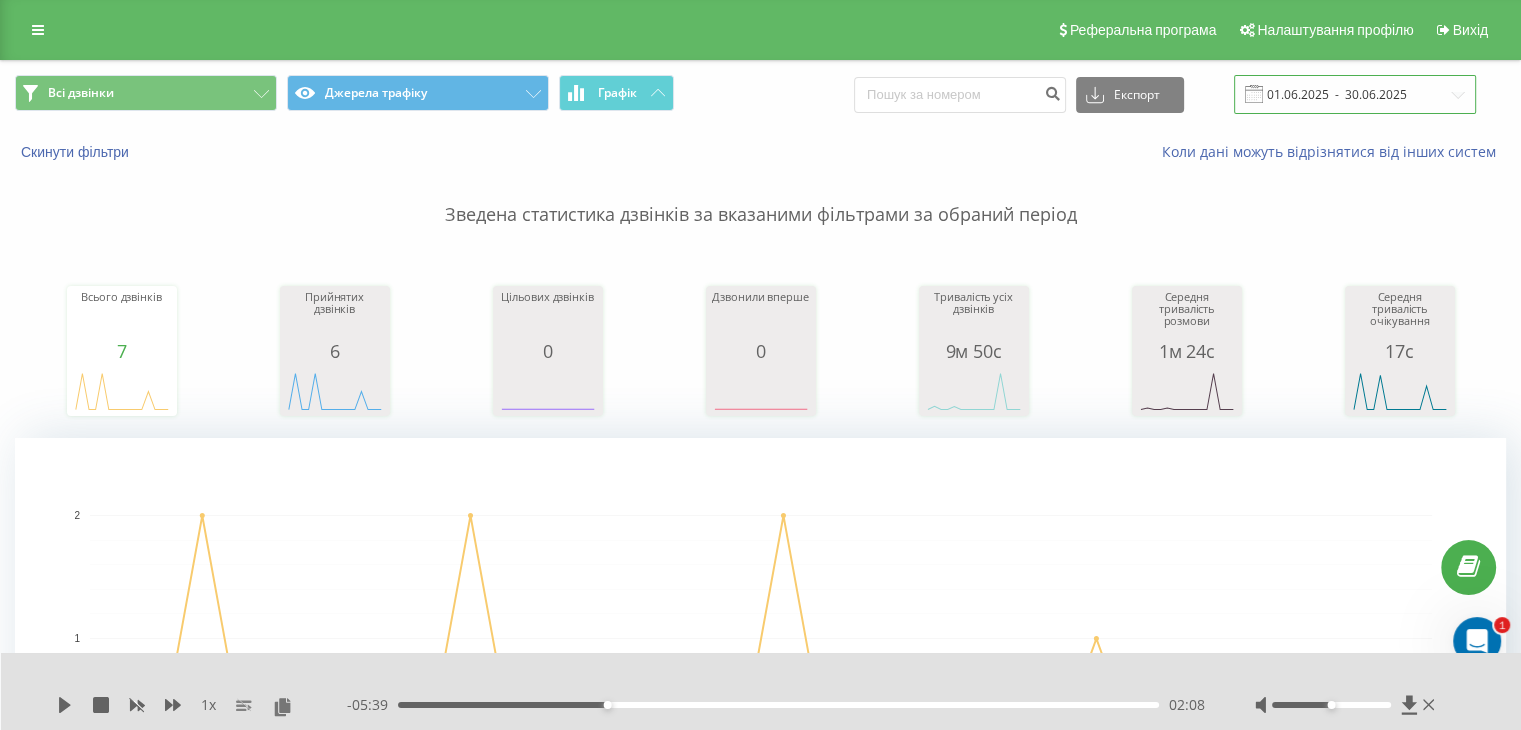 click on "01.06.2025  -  30.06.2025" at bounding box center [1355, 94] 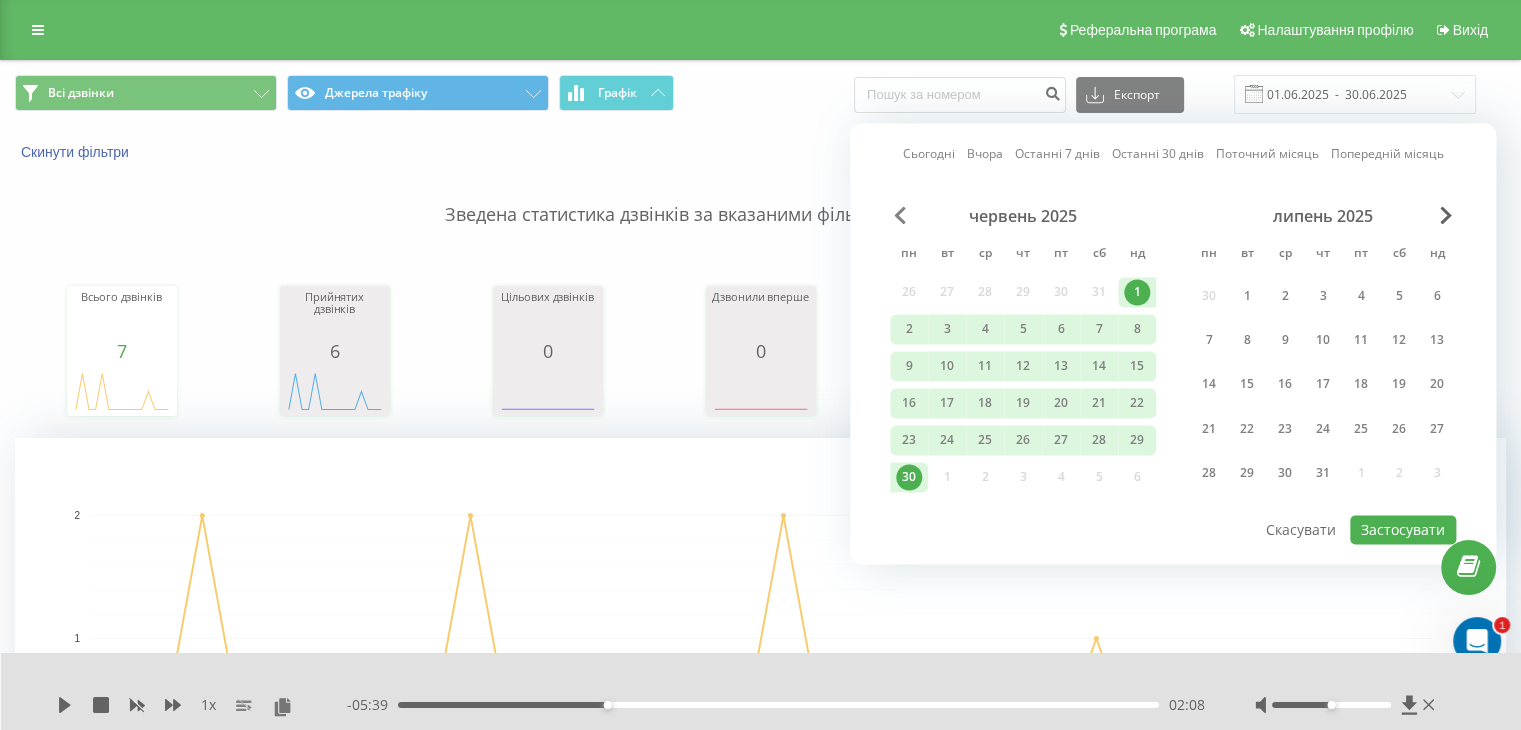 click at bounding box center [900, 215] 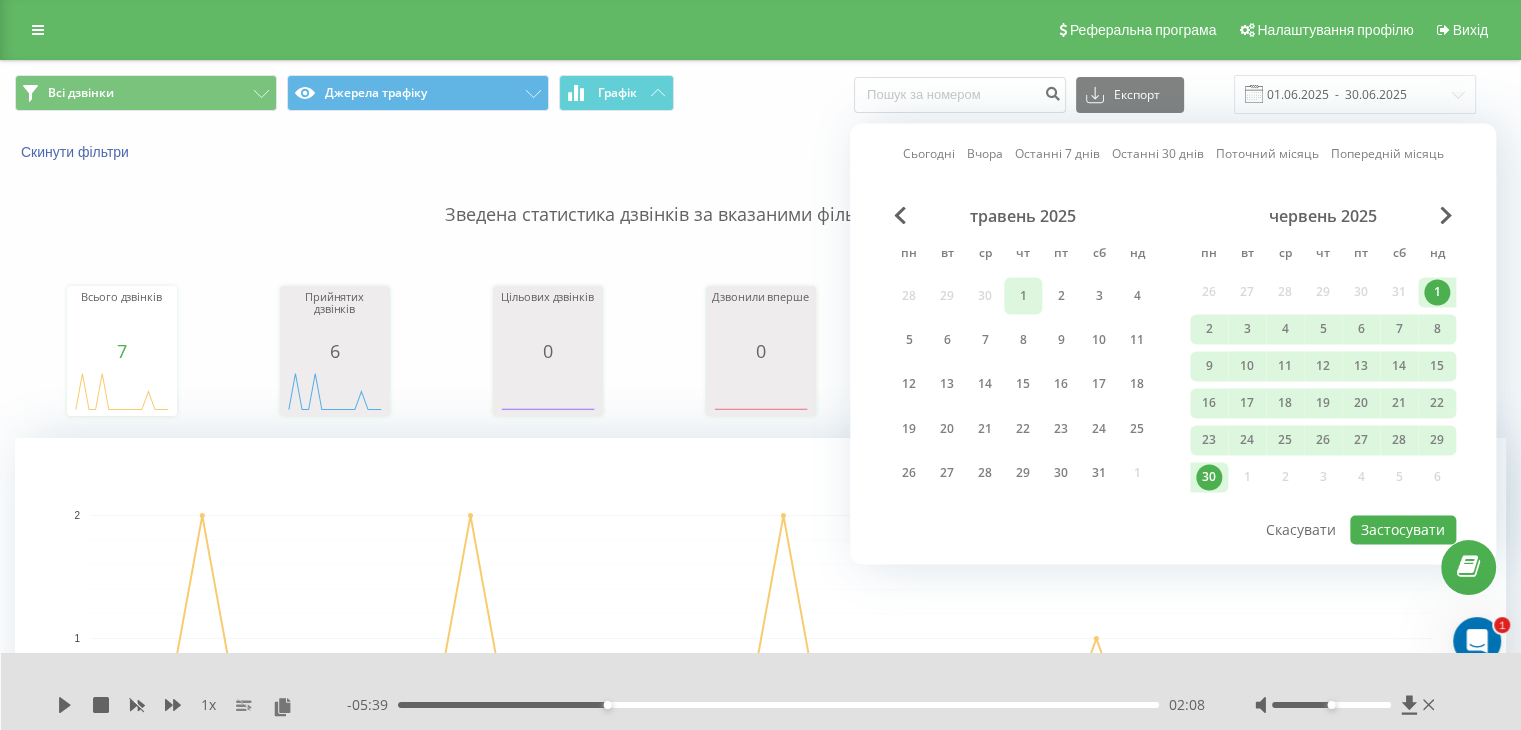click on "1" at bounding box center [1023, 296] 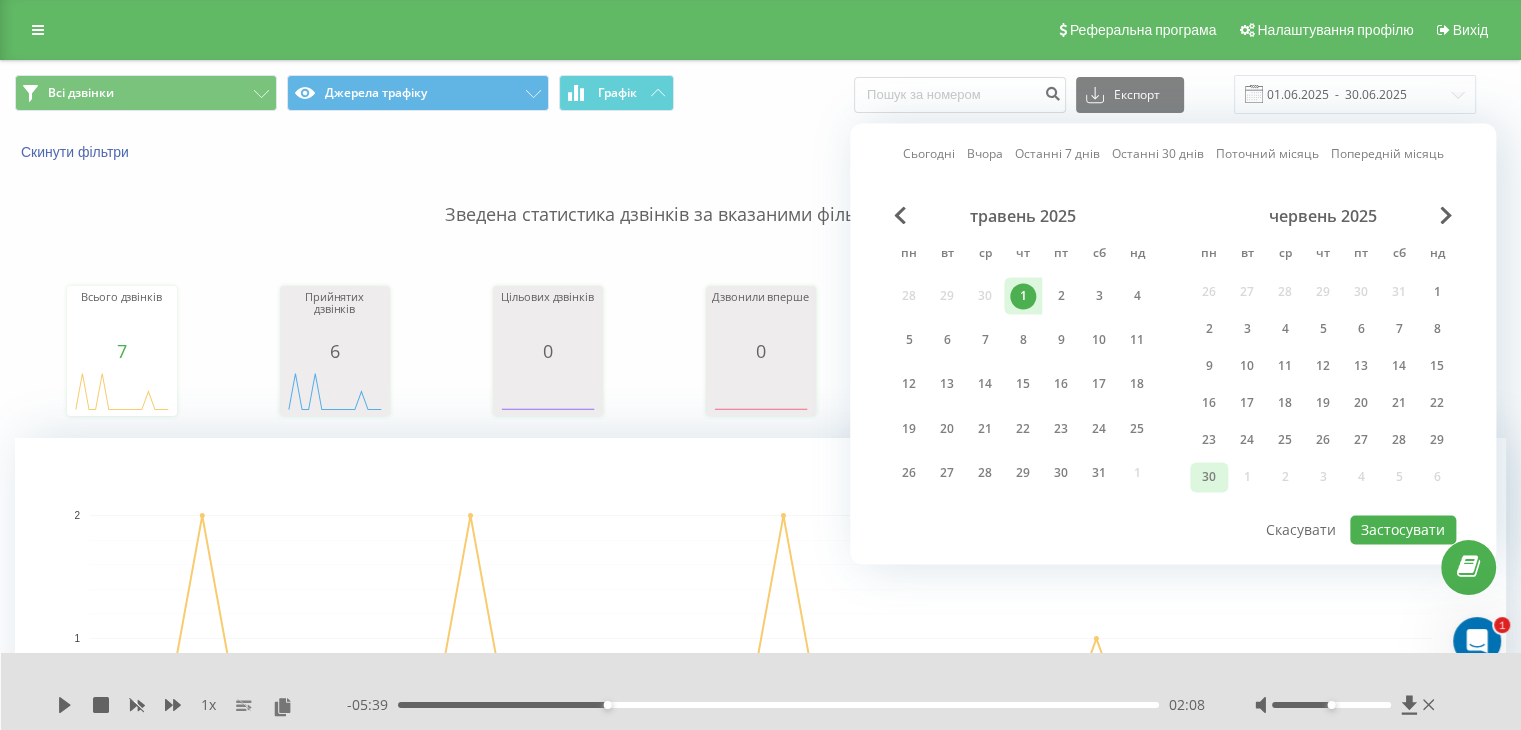 click on "30" at bounding box center [1209, 477] 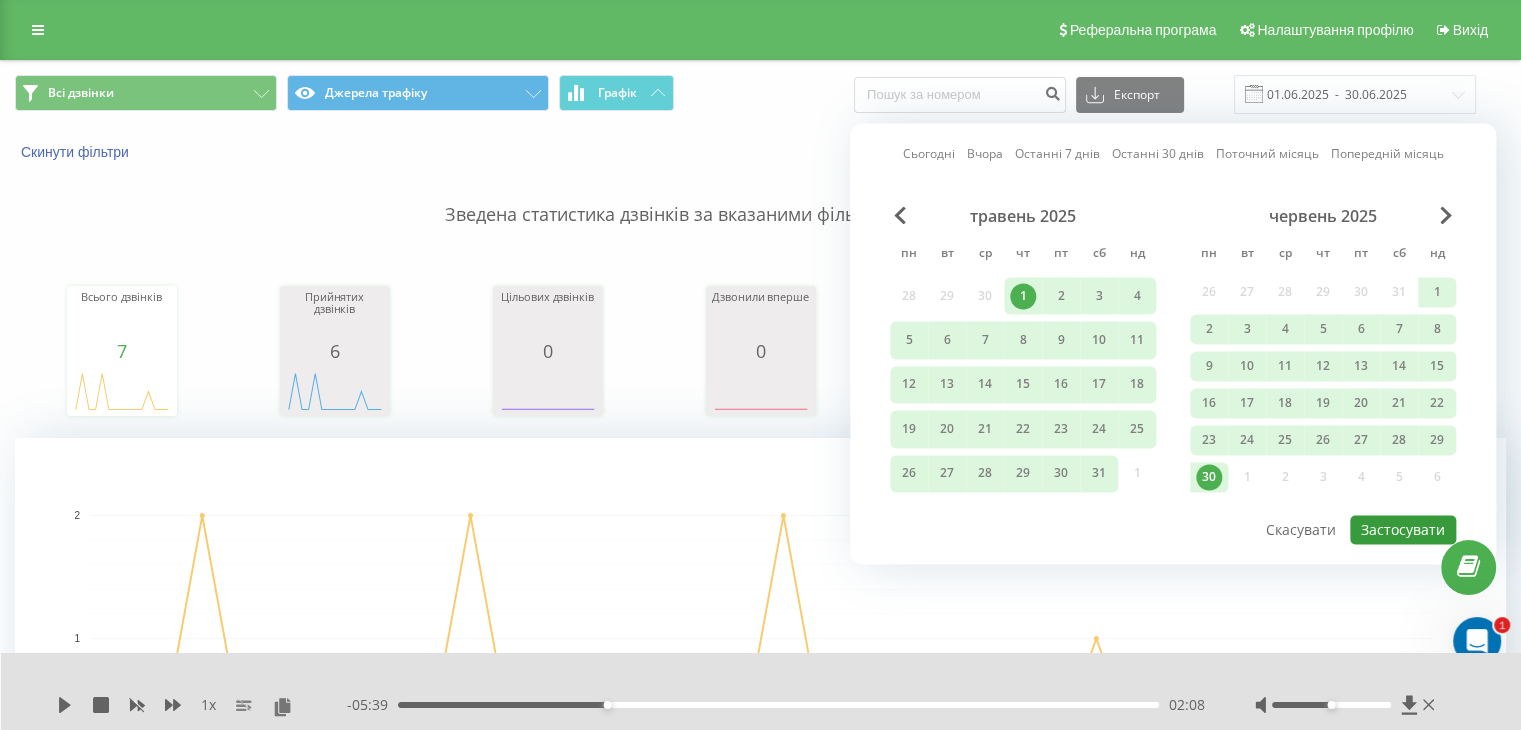 click on "Застосувати" at bounding box center [1403, 529] 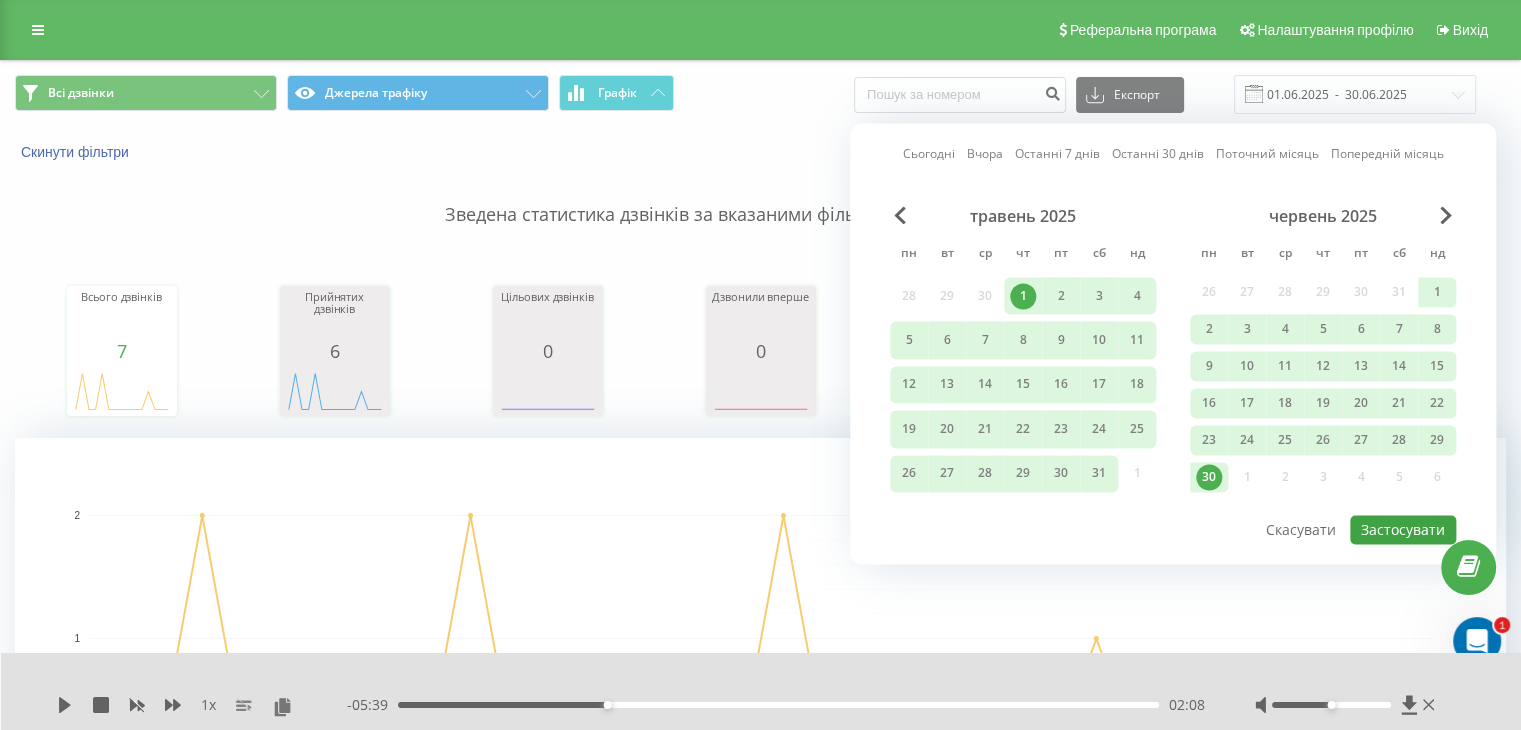 type on "01.05.2025 - 30.06.2025" 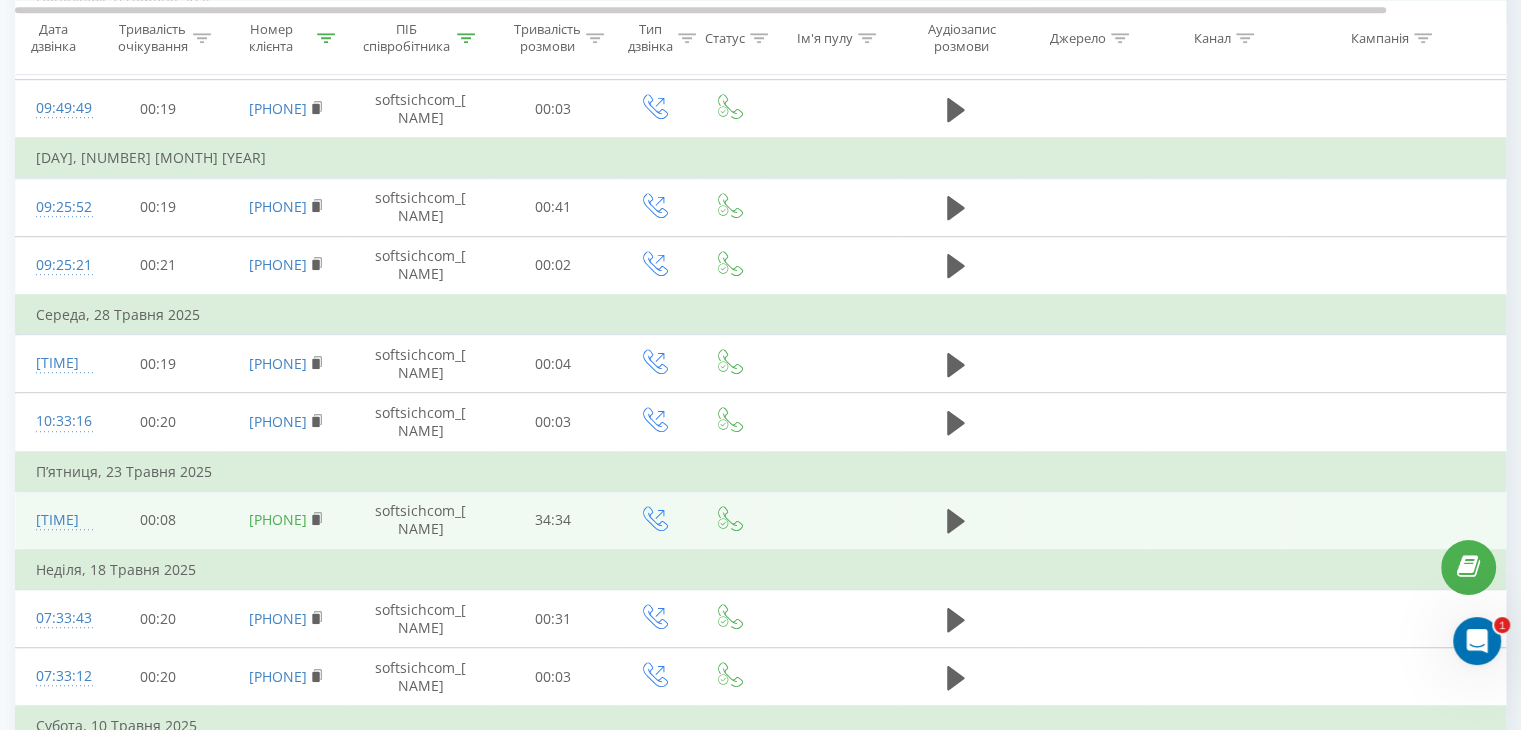 scroll, scrollTop: 1212, scrollLeft: 0, axis: vertical 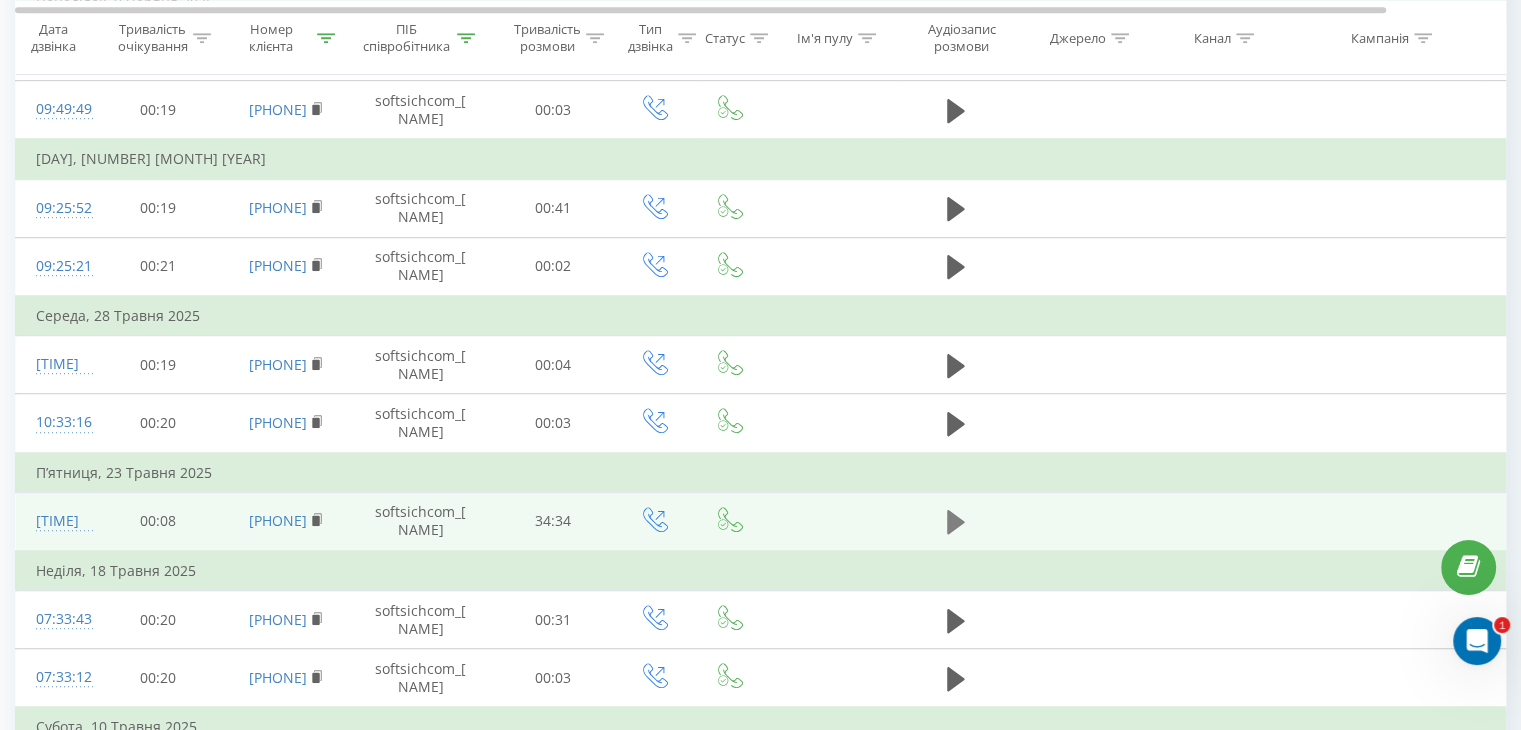 click 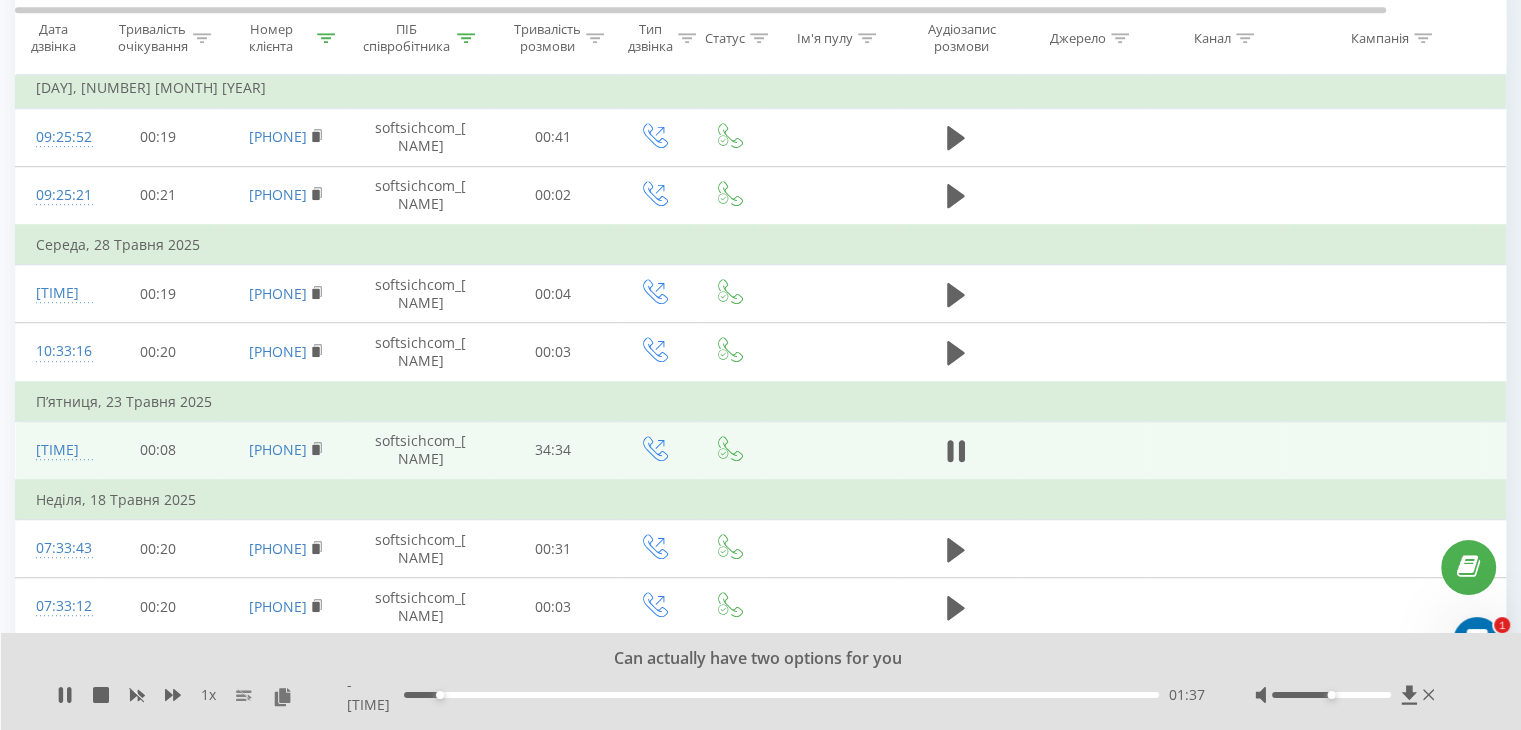 scroll, scrollTop: 1289, scrollLeft: 0, axis: vertical 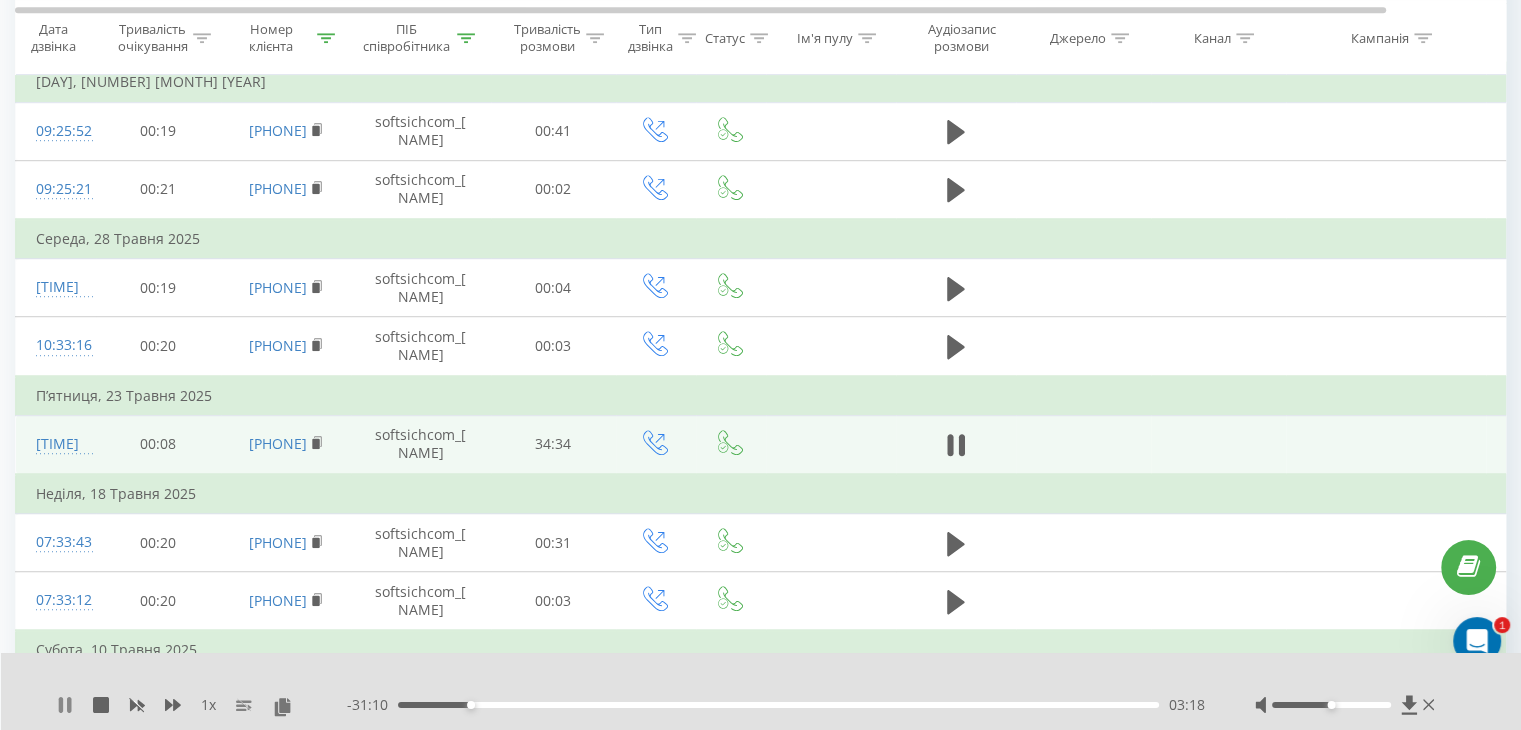 click 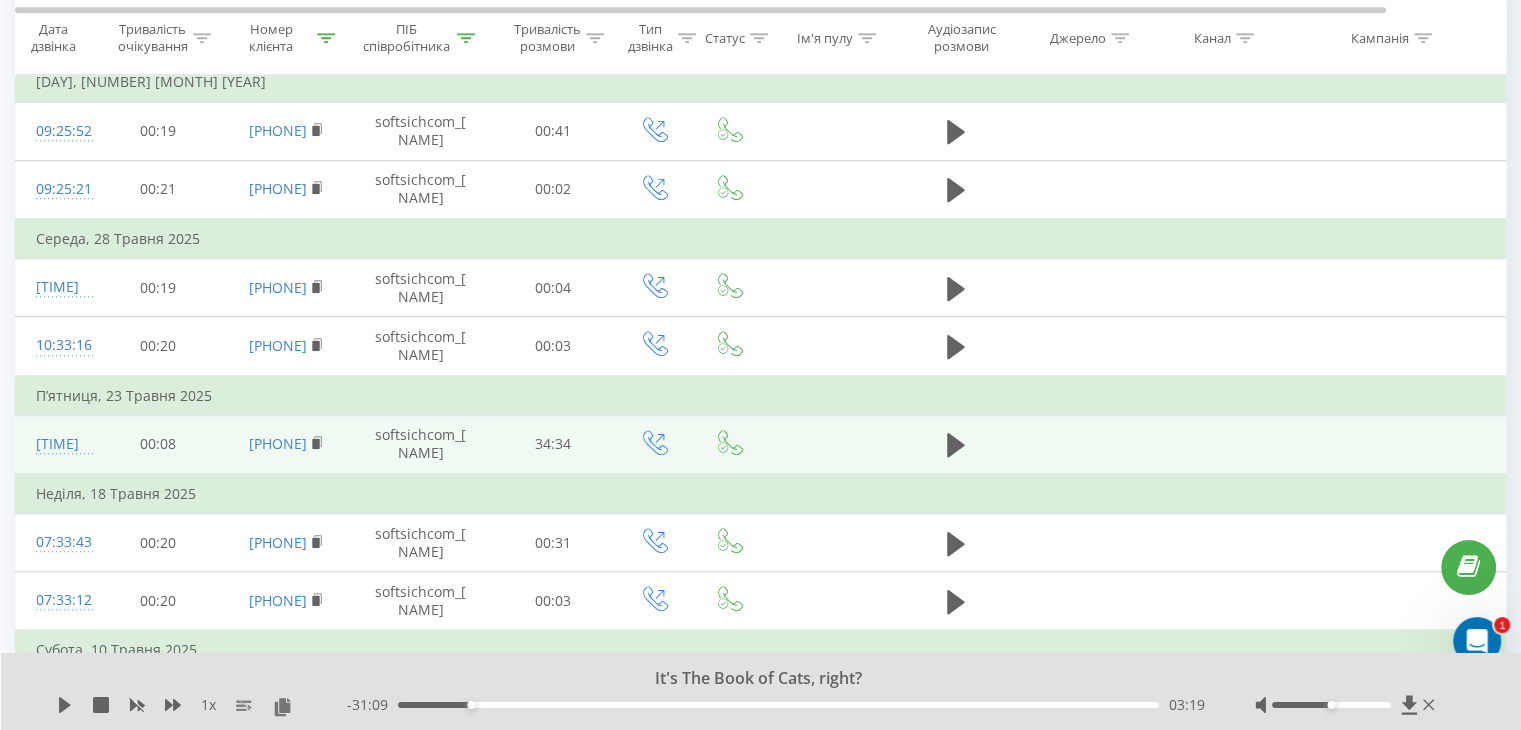 click on "It's The Book of Cats, right?   1 x  - [TIME] [TIME]   [TIME]" at bounding box center (761, 691) 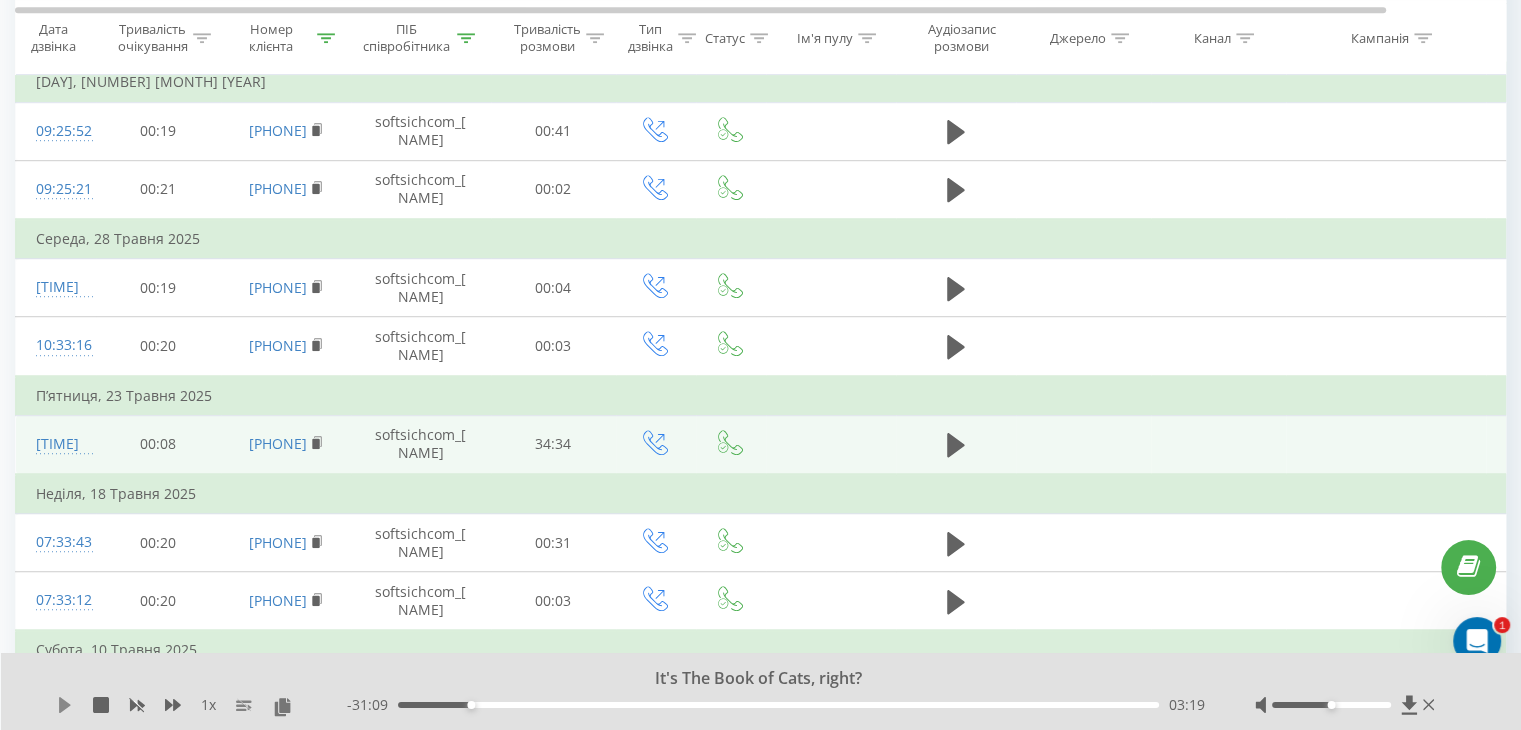 click 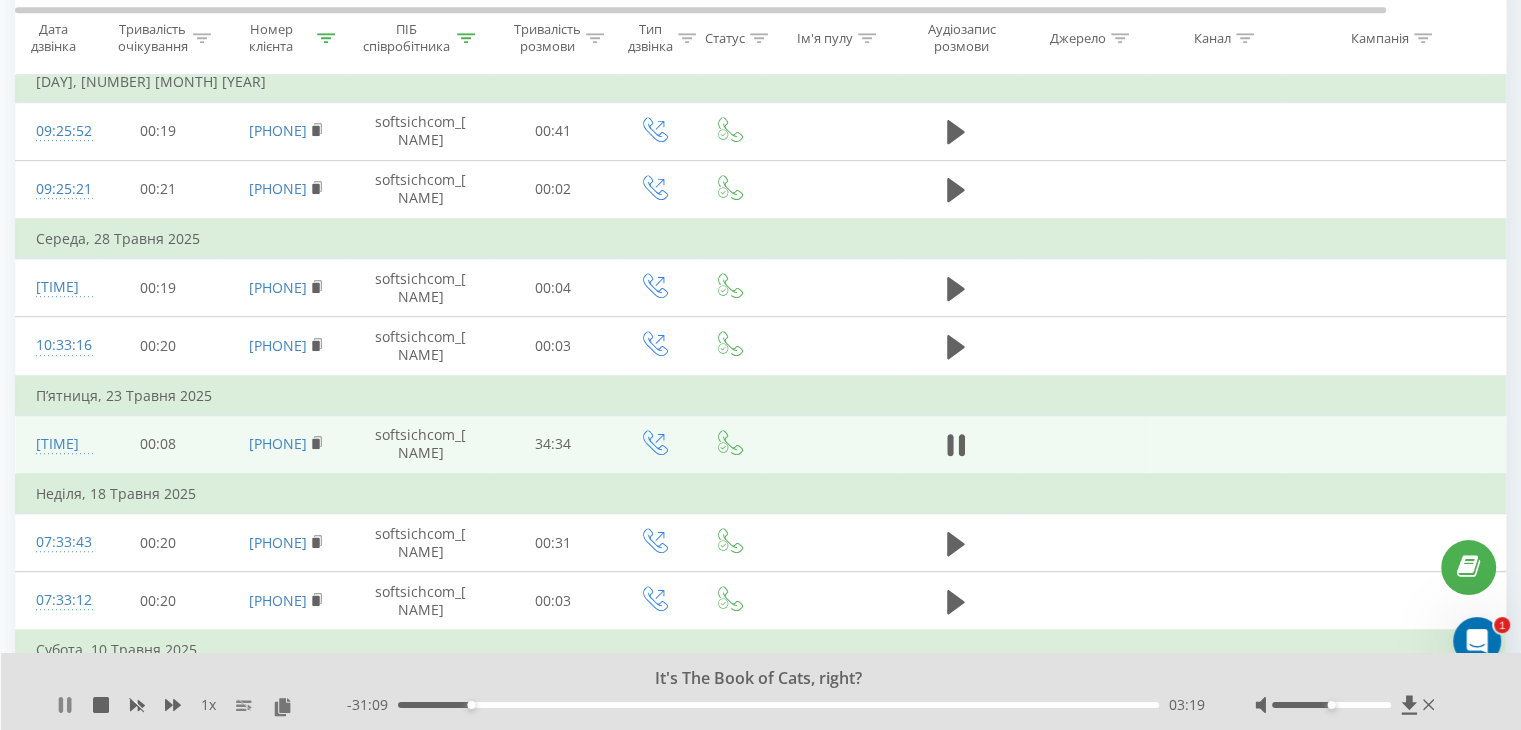 click 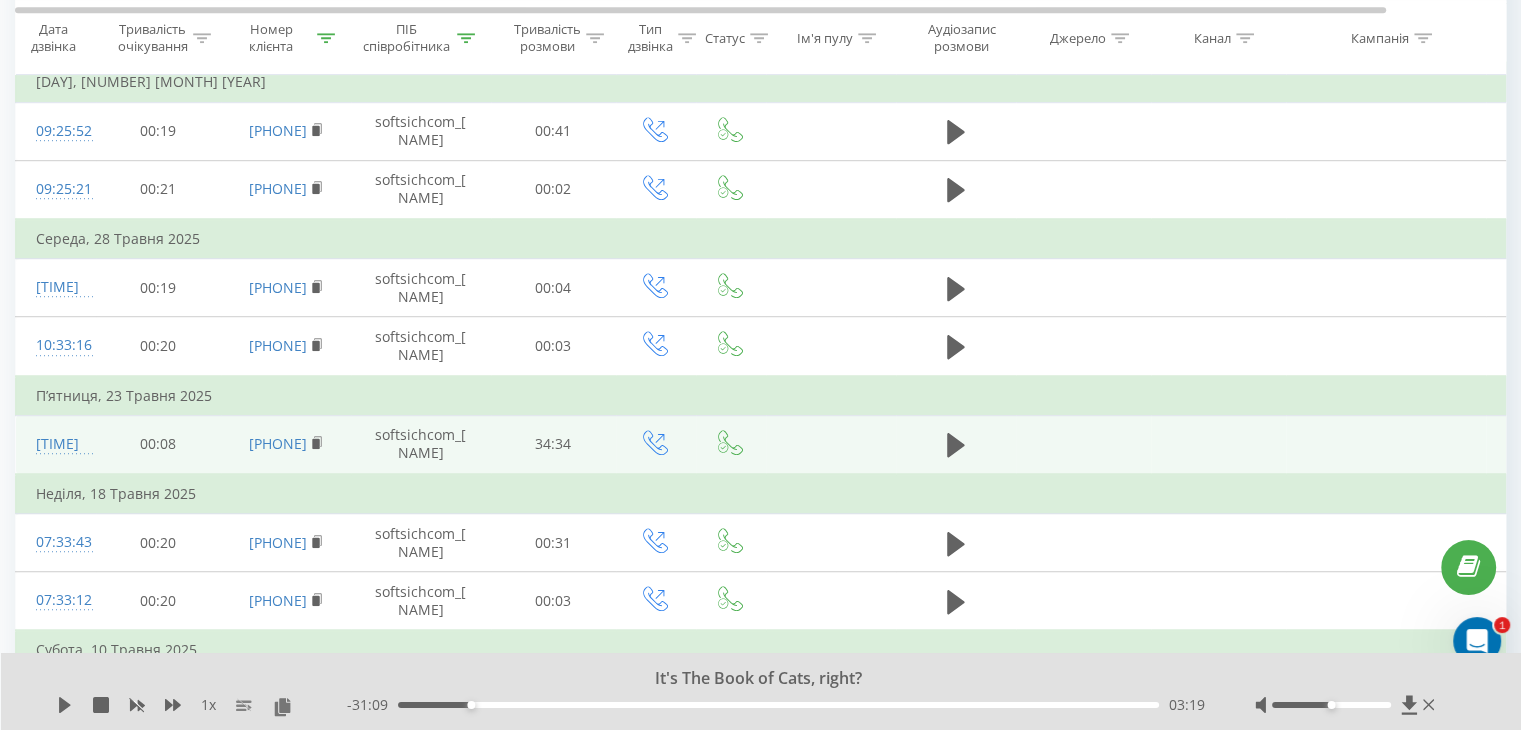 click 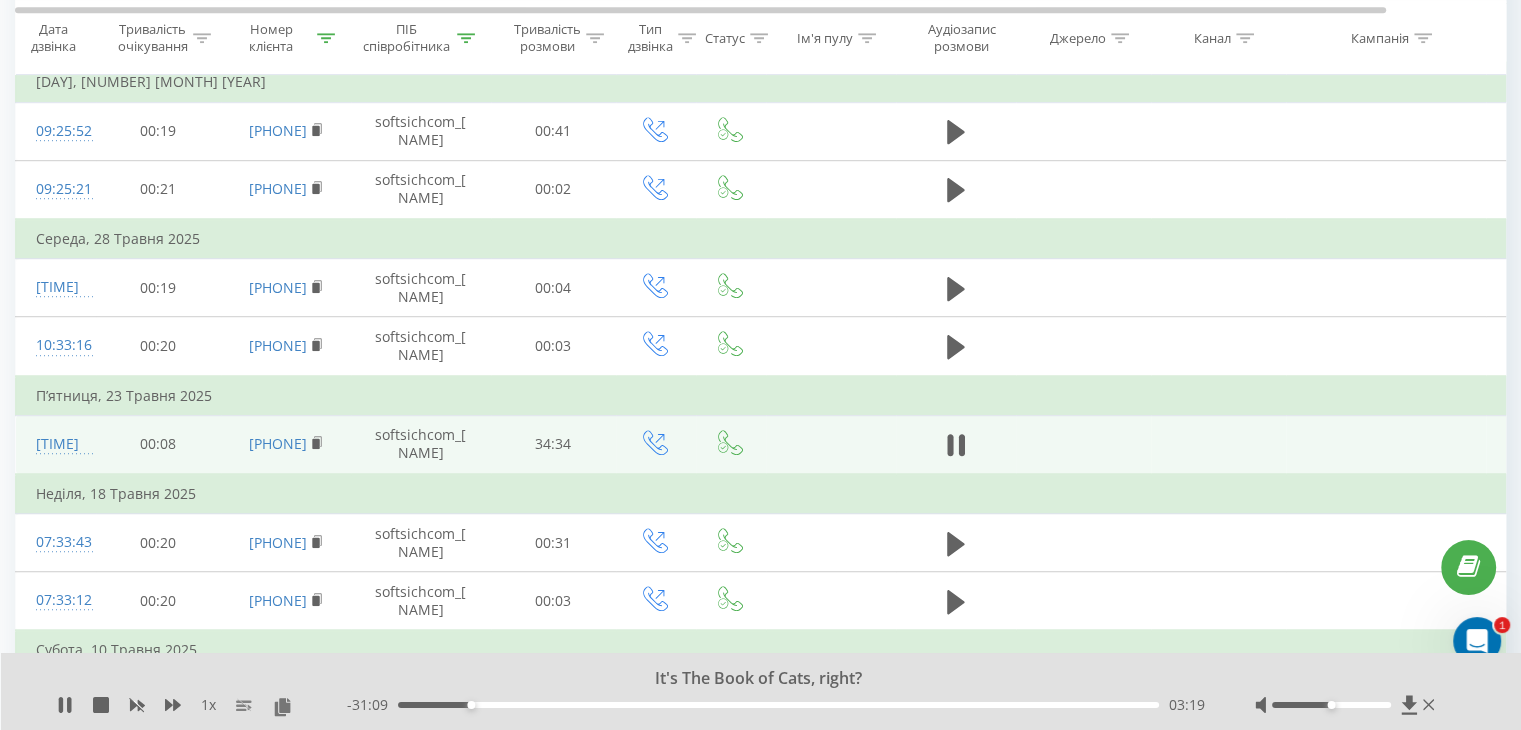click on "03:19" at bounding box center (778, 705) 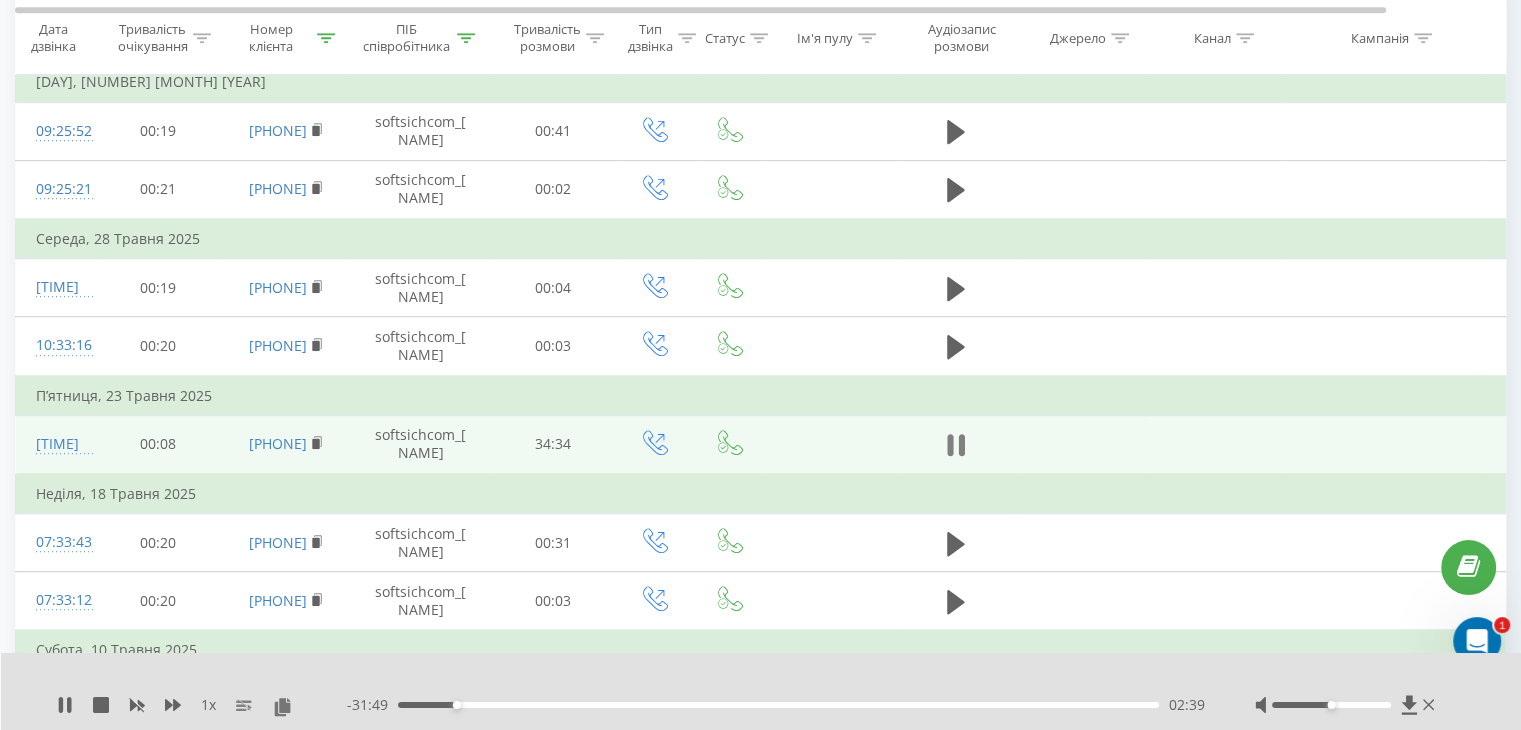click 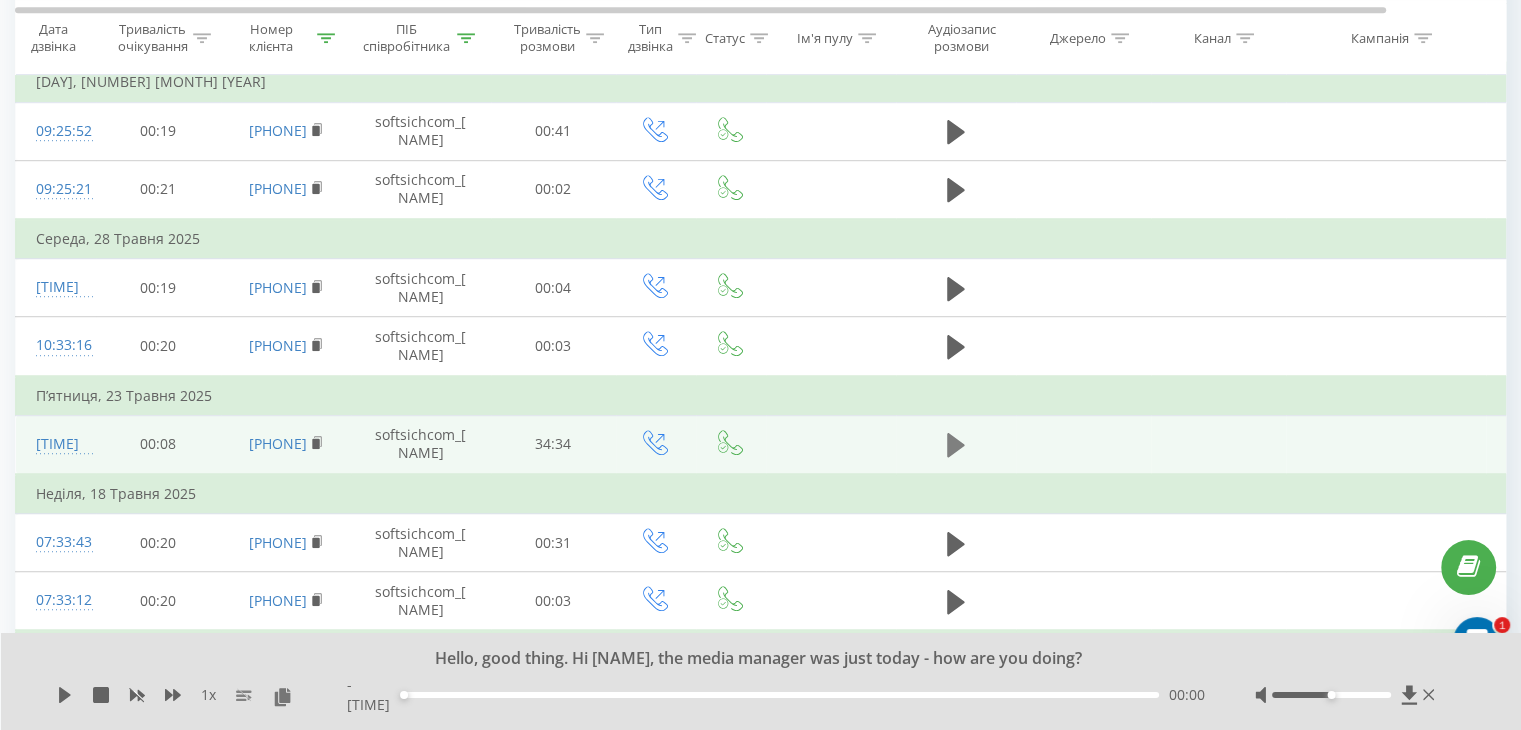 click 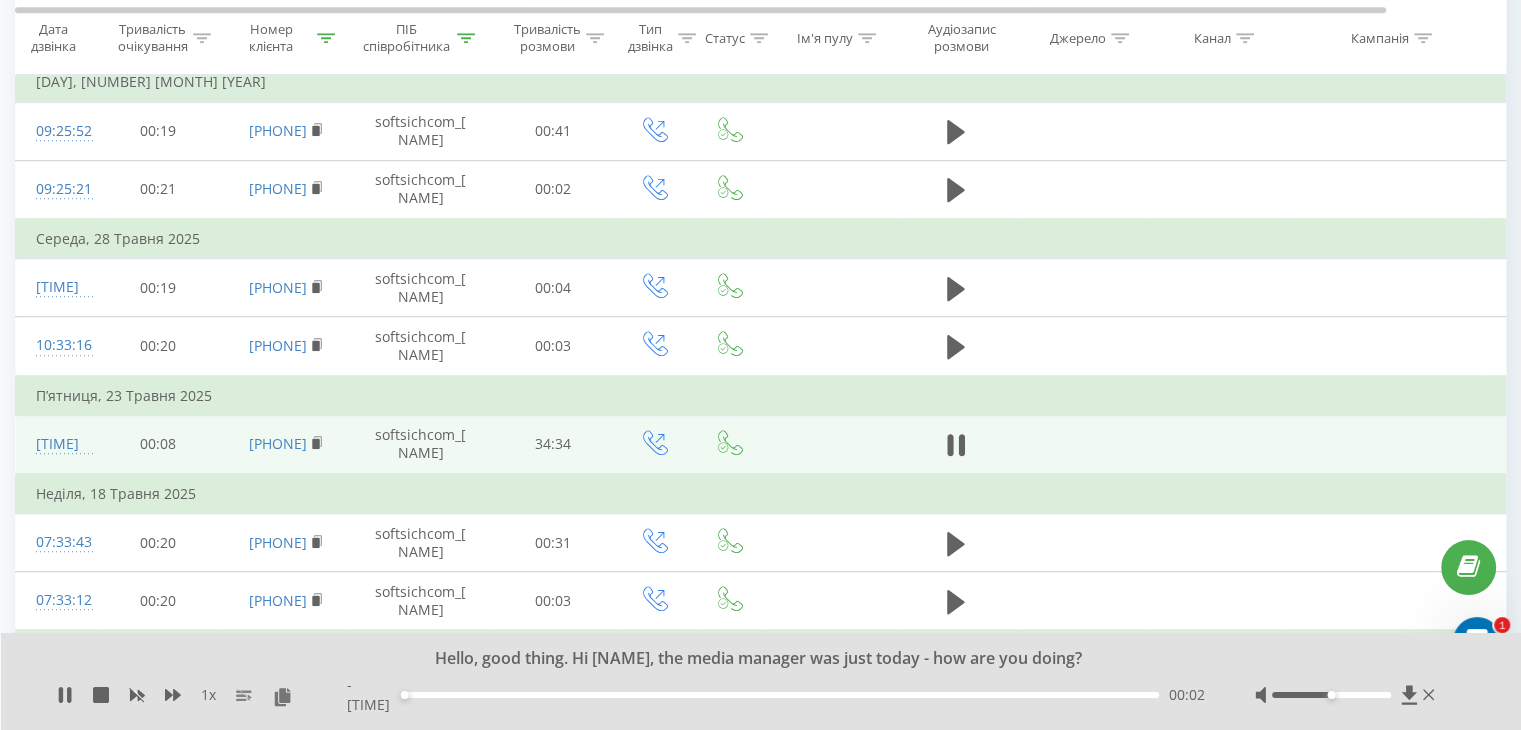 click on "00:02" at bounding box center (781, 695) 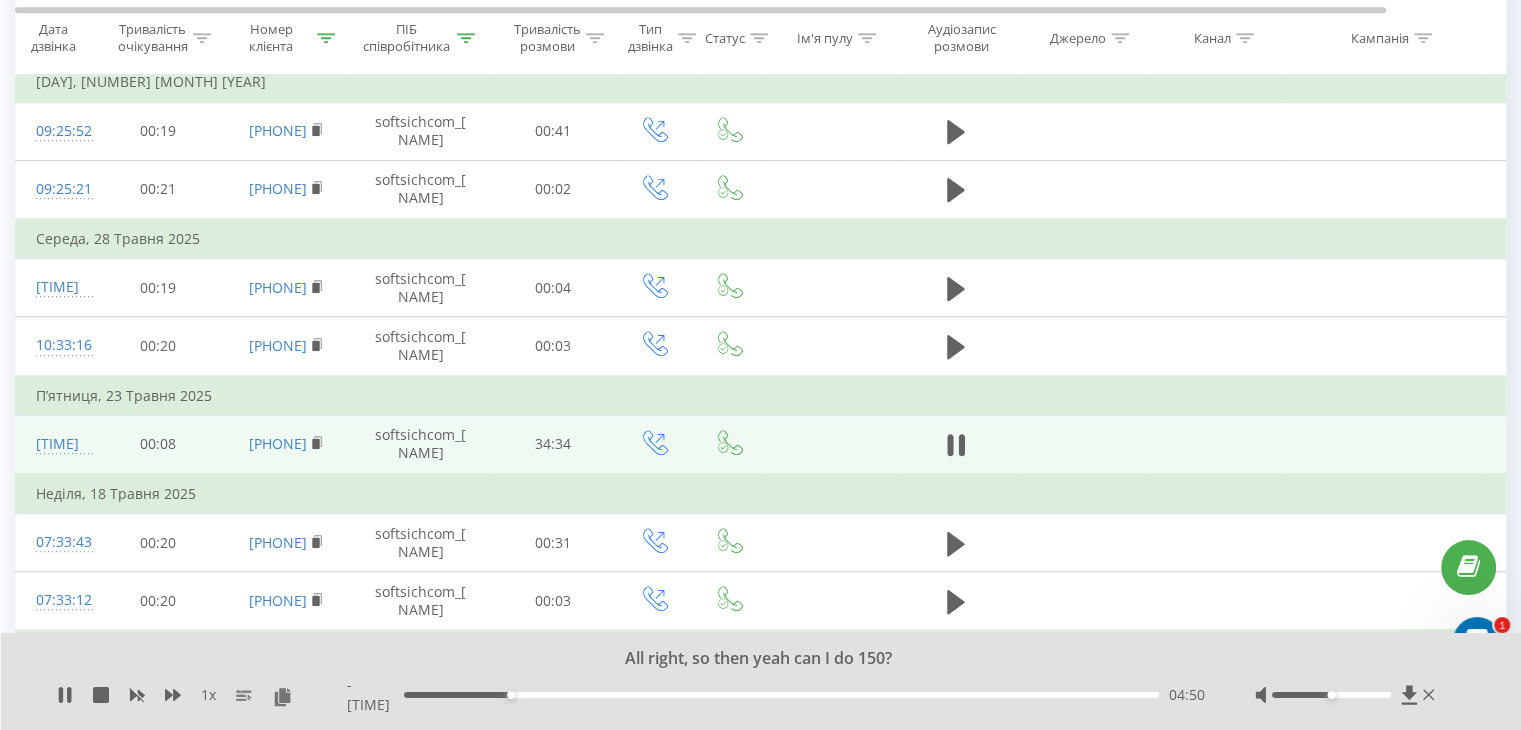 click on "04:50" at bounding box center [781, 695] 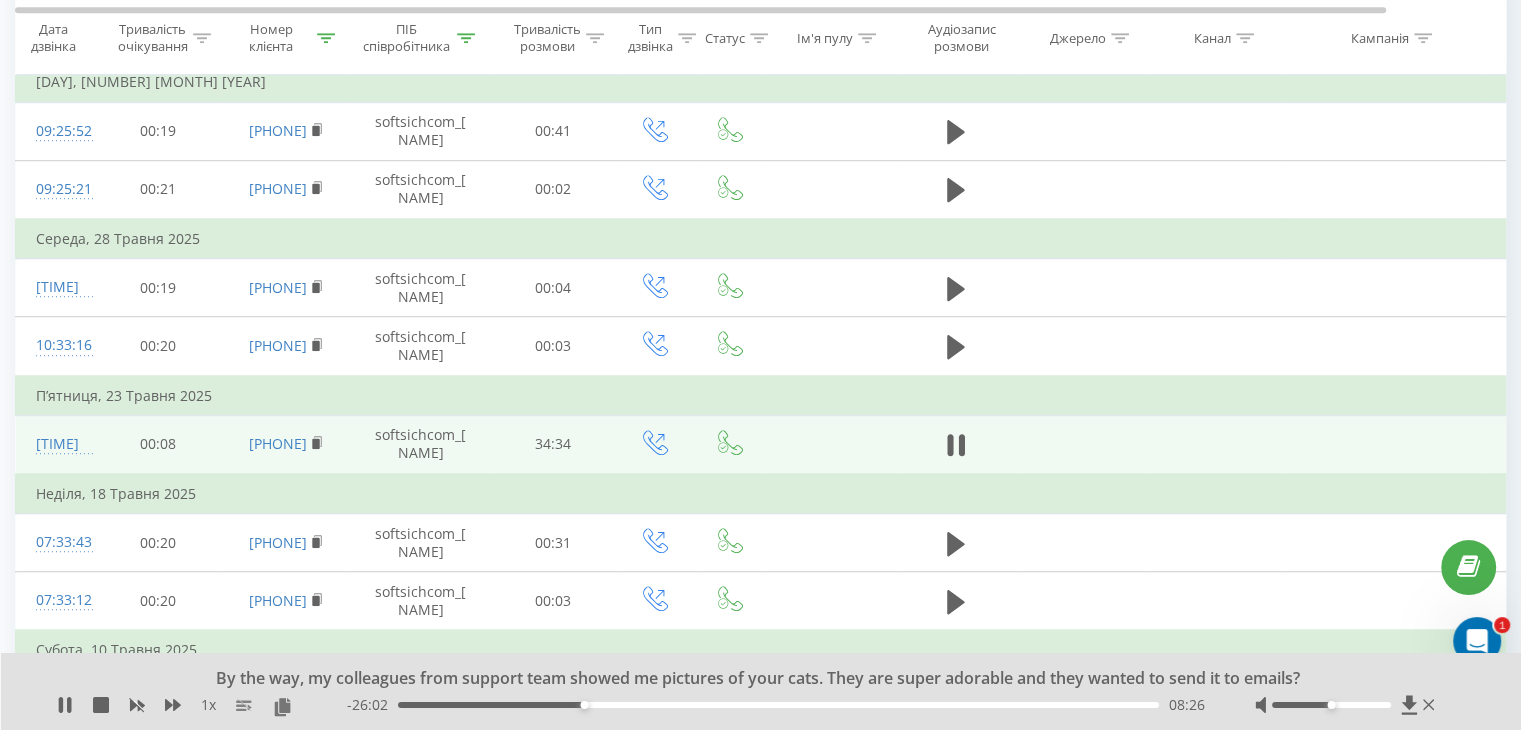 click on "By the way, my colleagues from support team showed me pictures of your cats. They are super adorable and they wanted to send it to emails?   1 x  - [TIME] [TIME]   [TIME]" at bounding box center (761, 691) 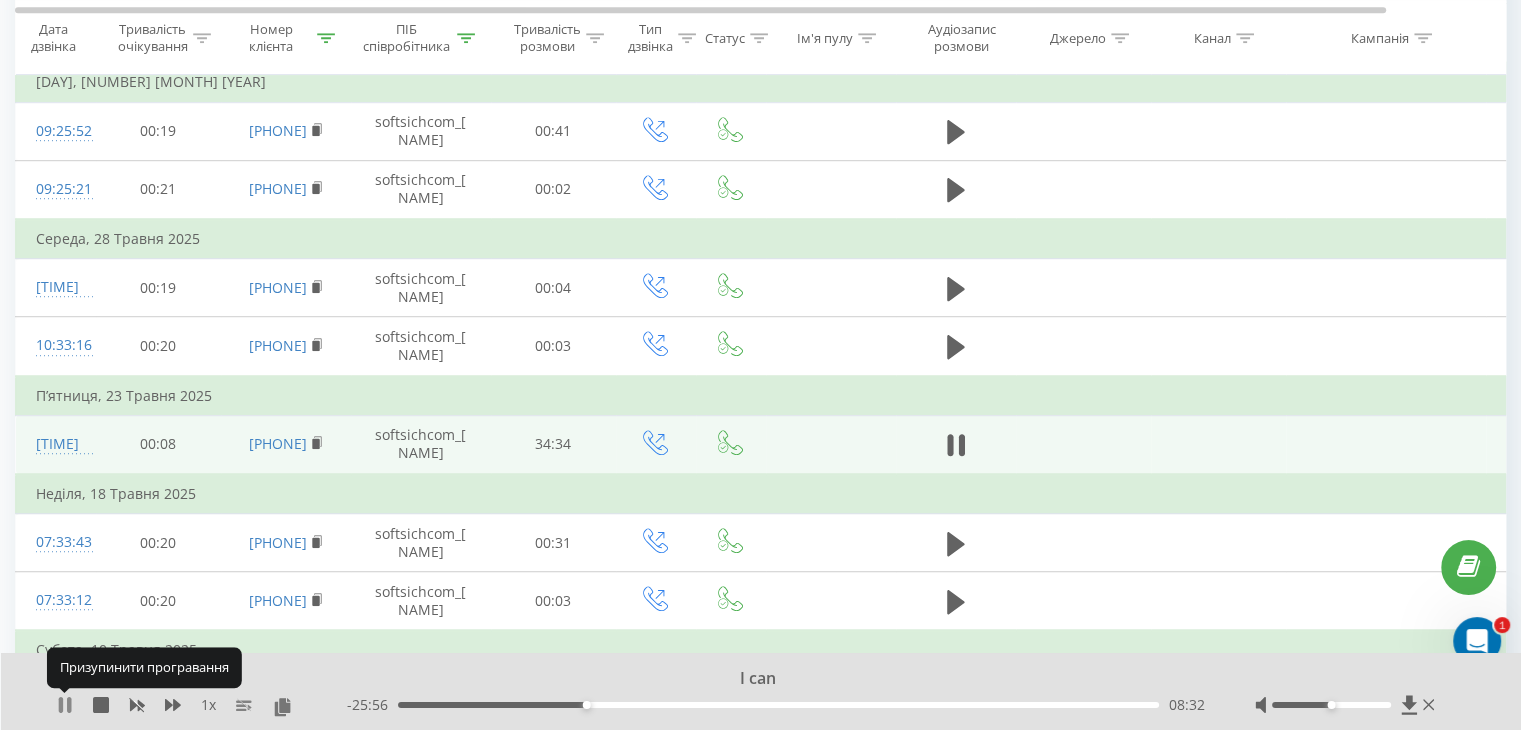 click 